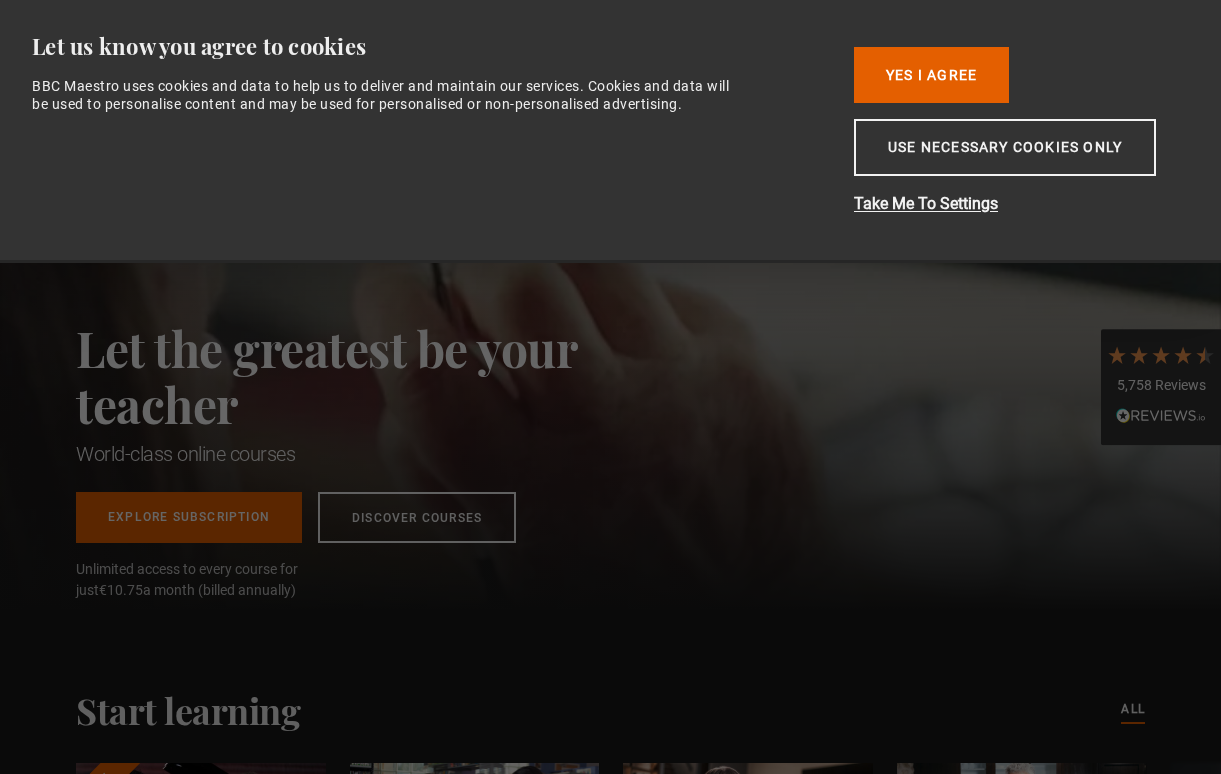 scroll, scrollTop: 0, scrollLeft: 0, axis: both 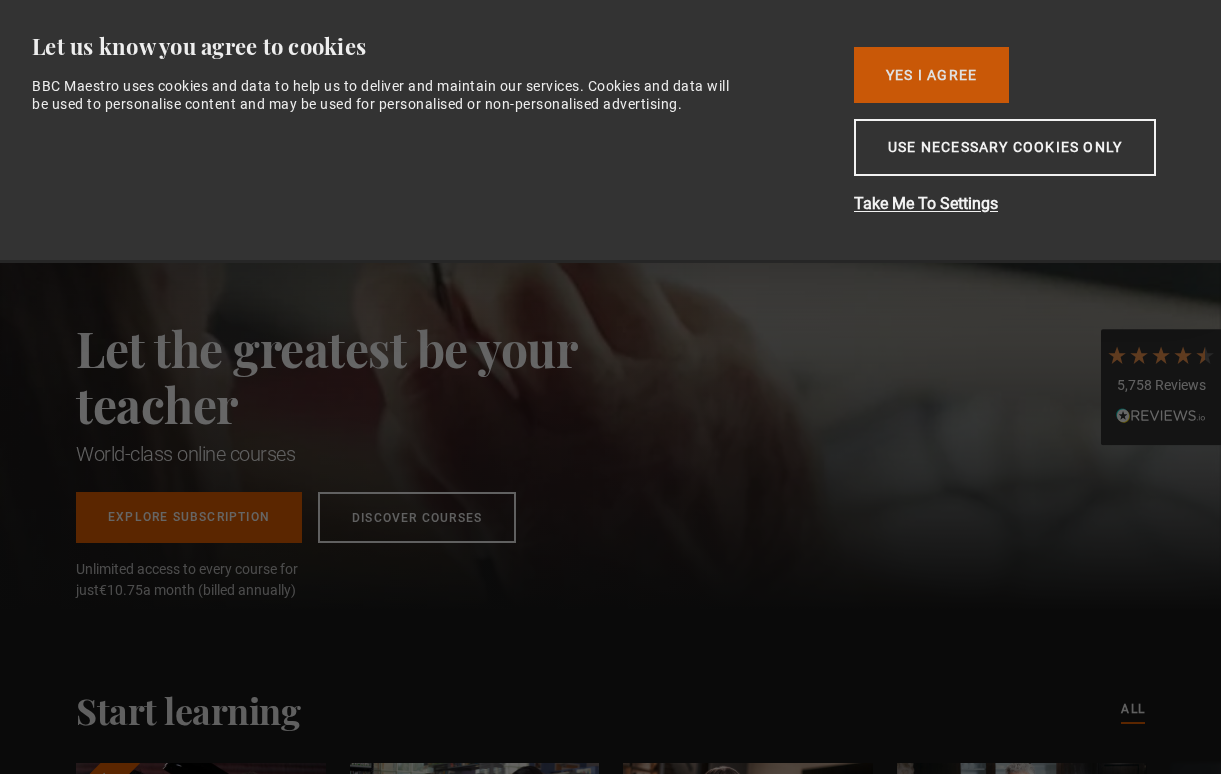 click on "Yes I Agree" at bounding box center [931, 75] 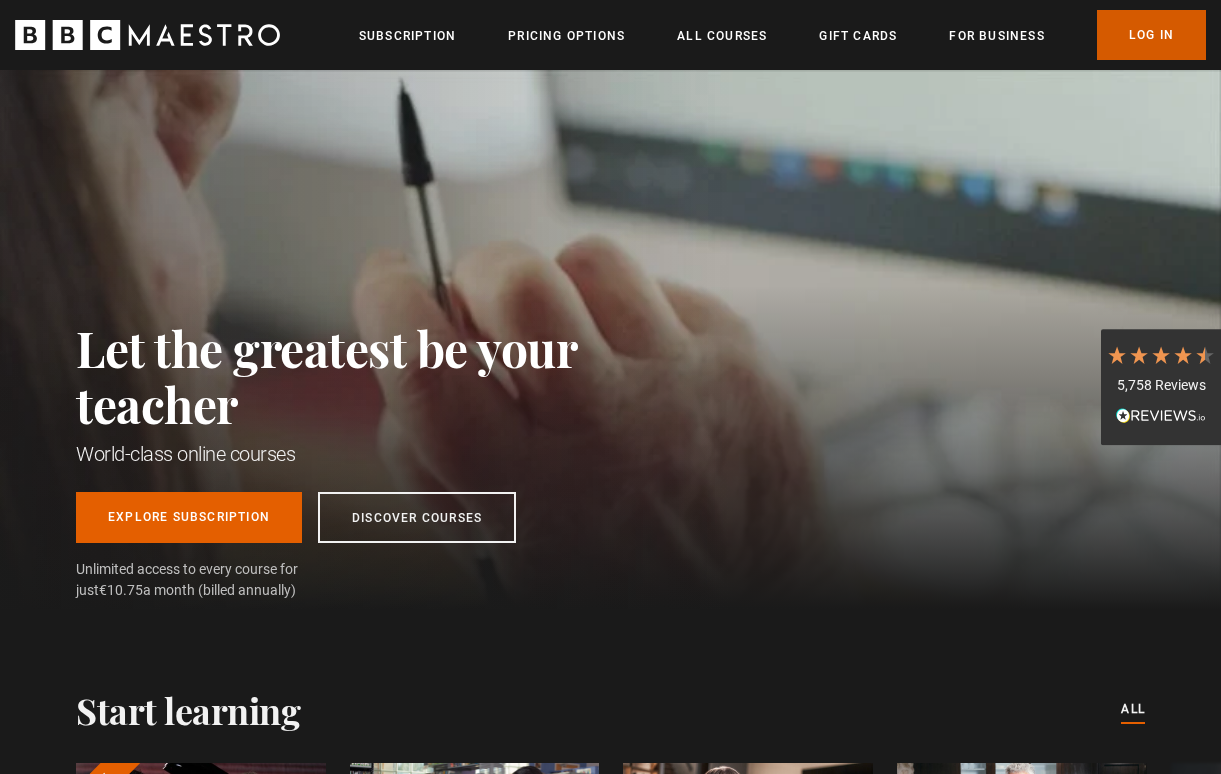 click on "Log In" at bounding box center (1151, 35) 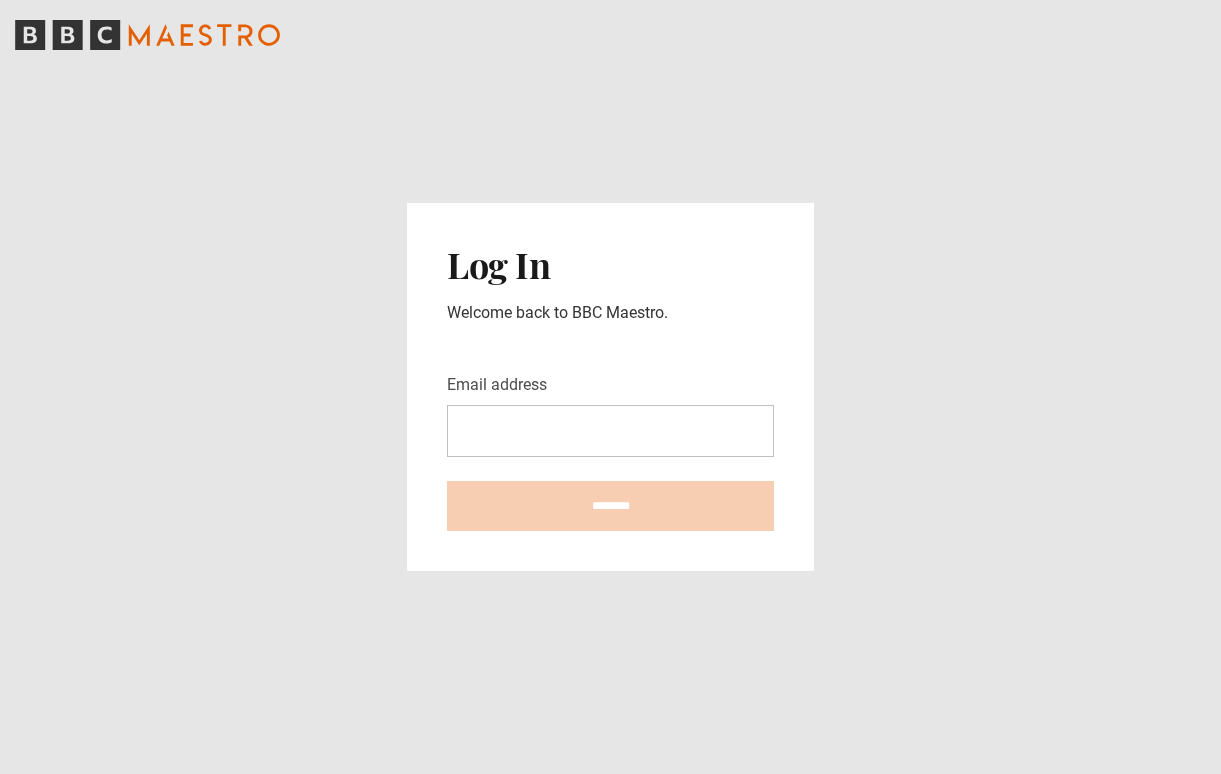 scroll, scrollTop: 0, scrollLeft: 0, axis: both 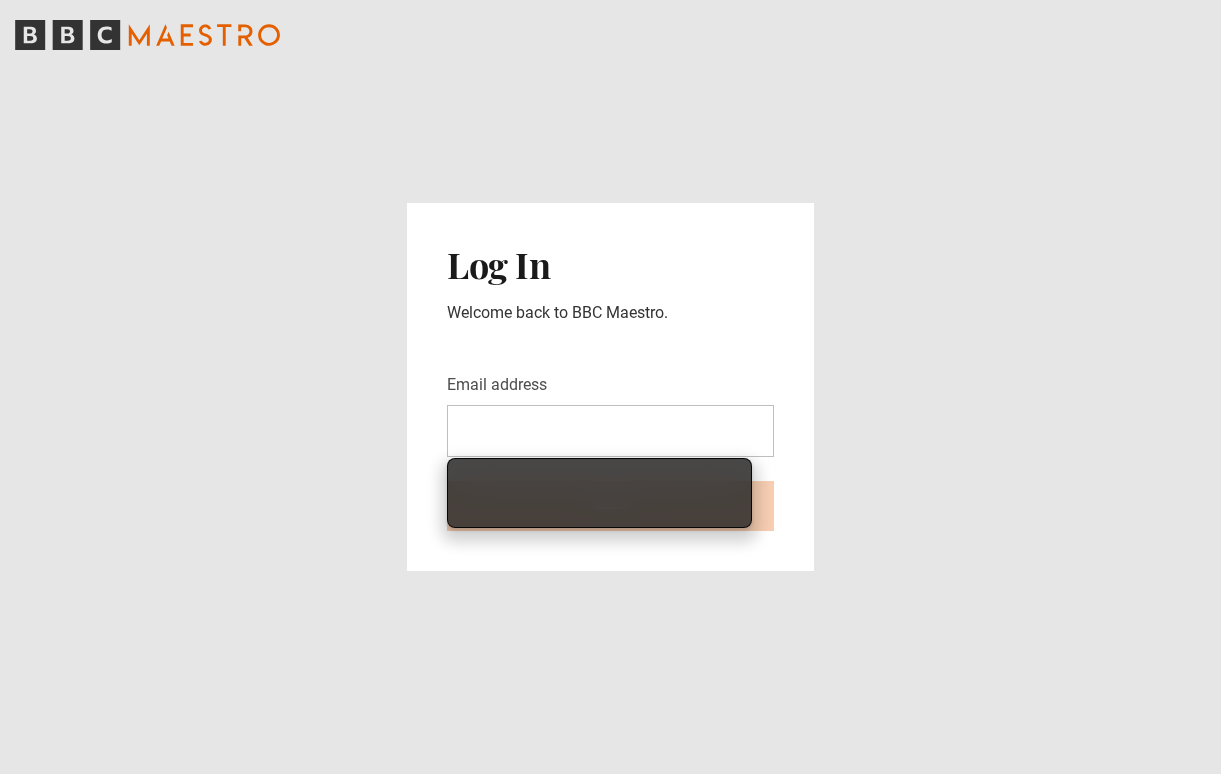 click on "Email address" at bounding box center [610, 431] 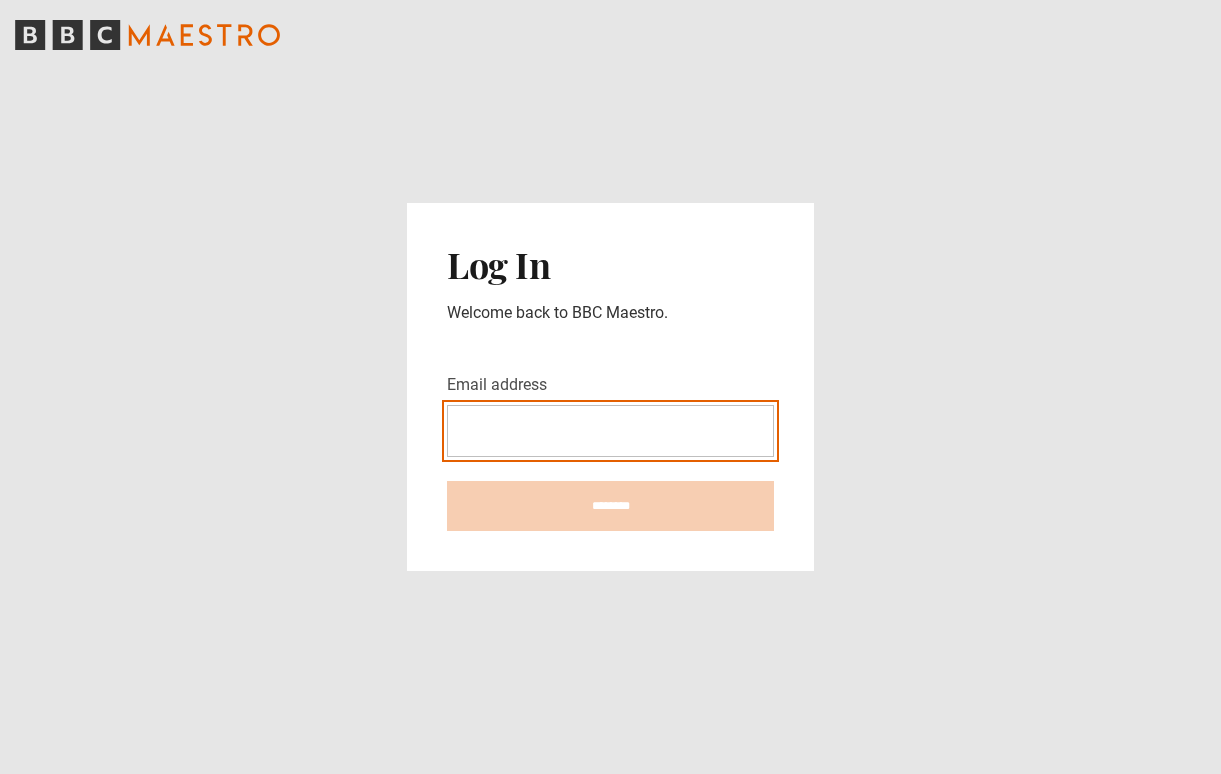 click on "Email address" at bounding box center (610, 431) 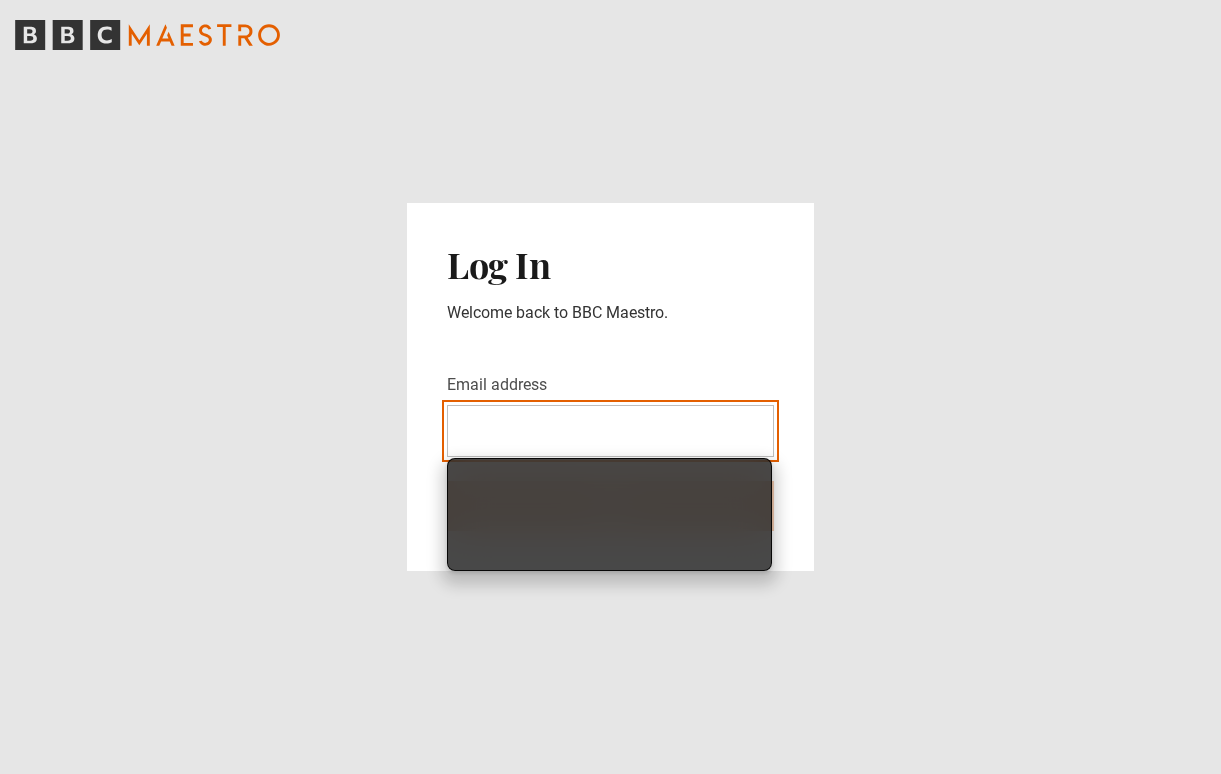 type on "**********" 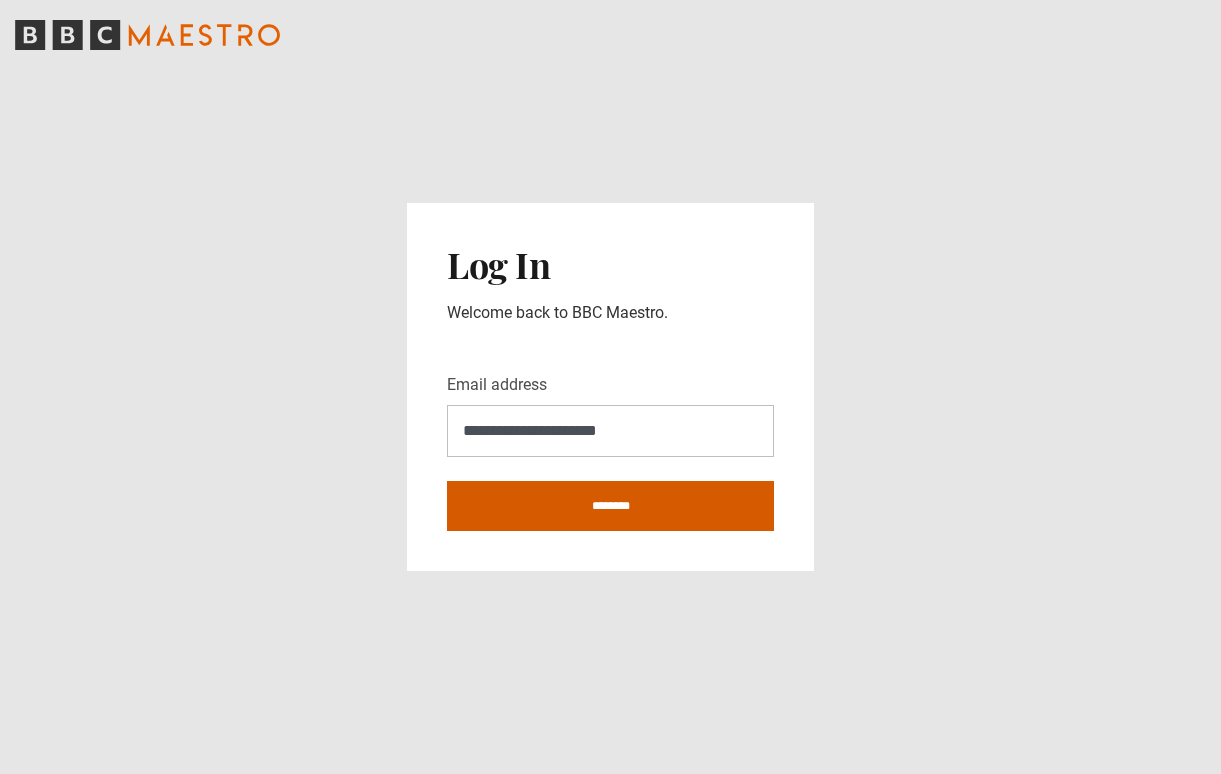 click on "********" at bounding box center (610, 506) 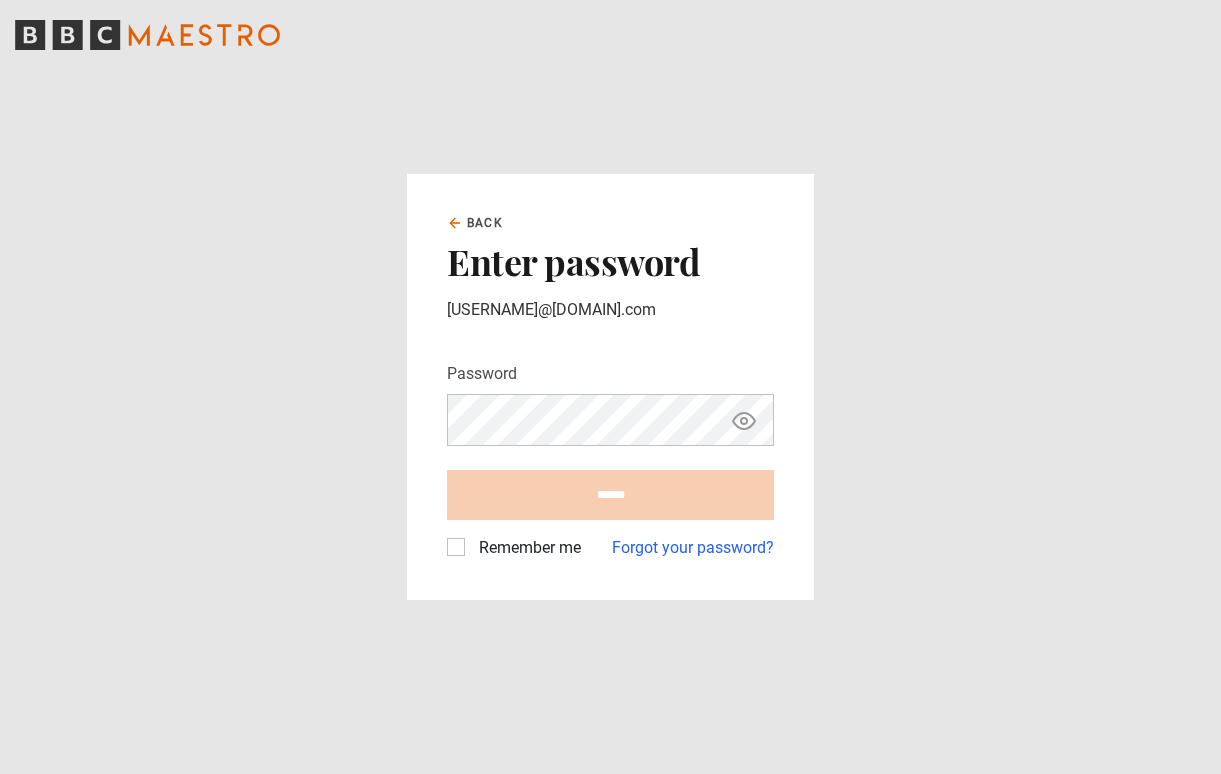scroll, scrollTop: 0, scrollLeft: 0, axis: both 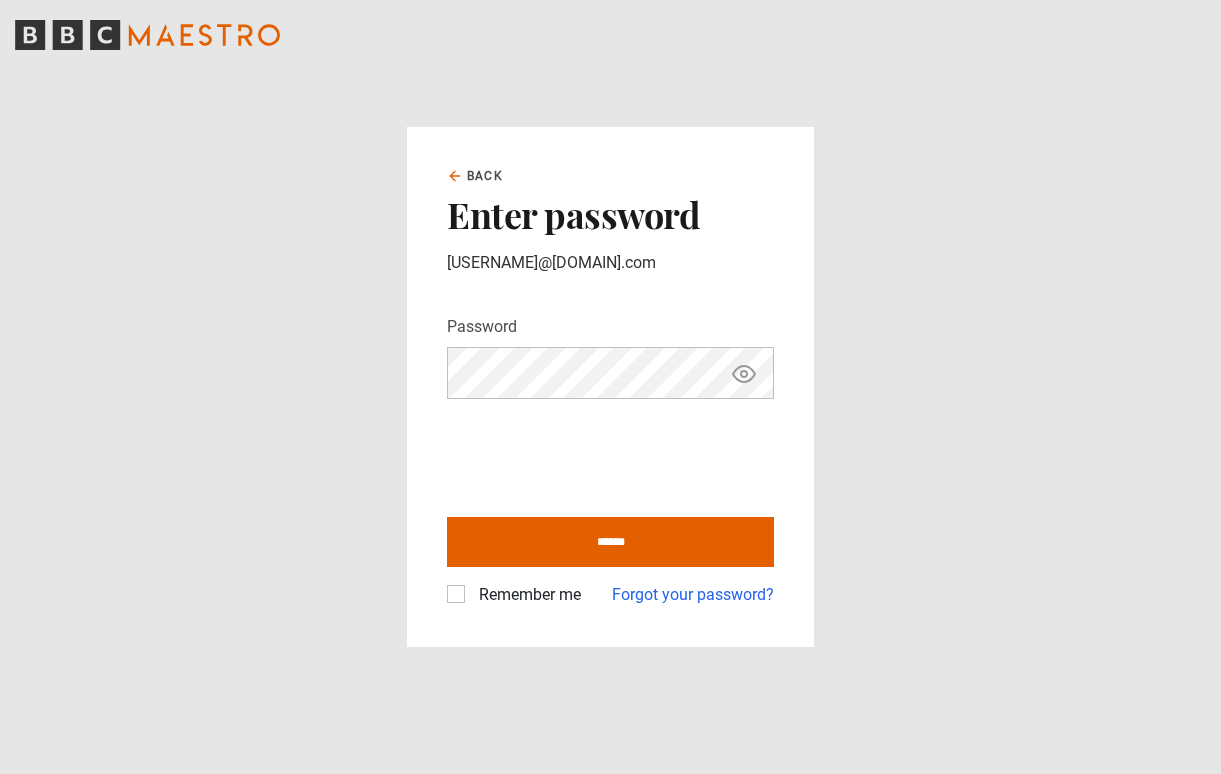 click on "Remember me" at bounding box center (526, 595) 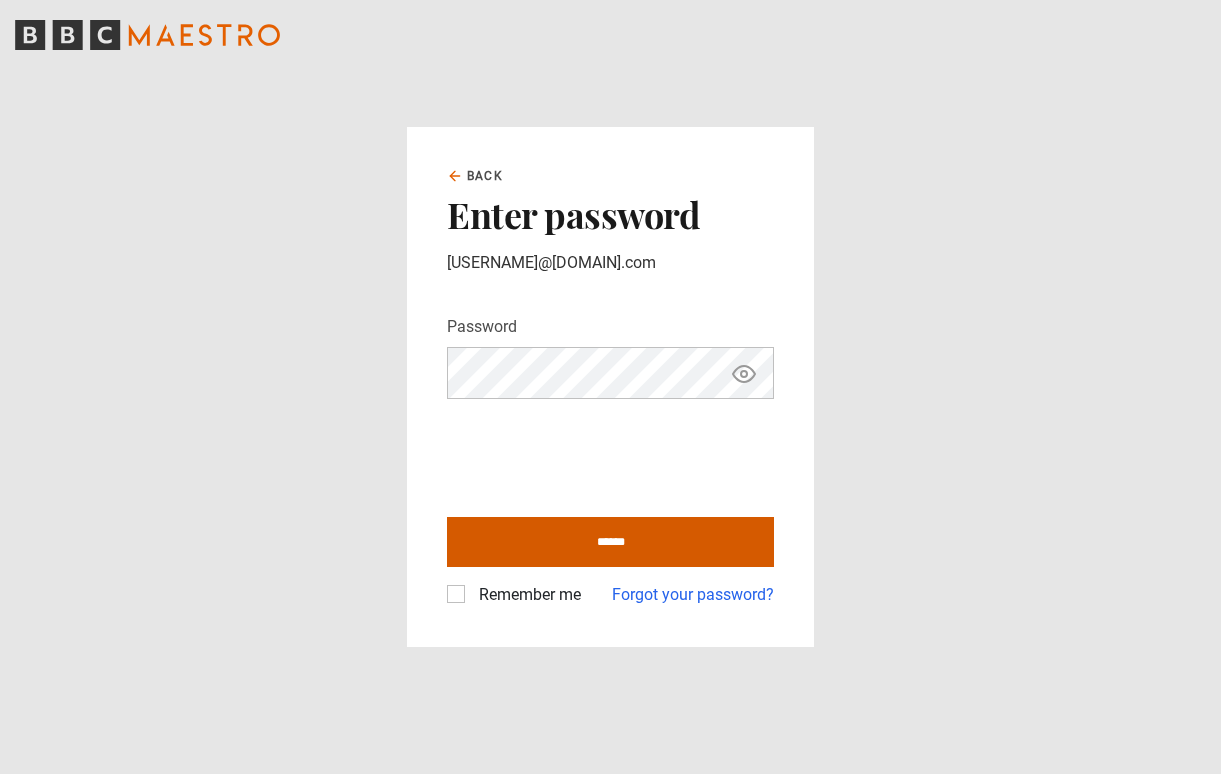 click on "******" at bounding box center (610, 542) 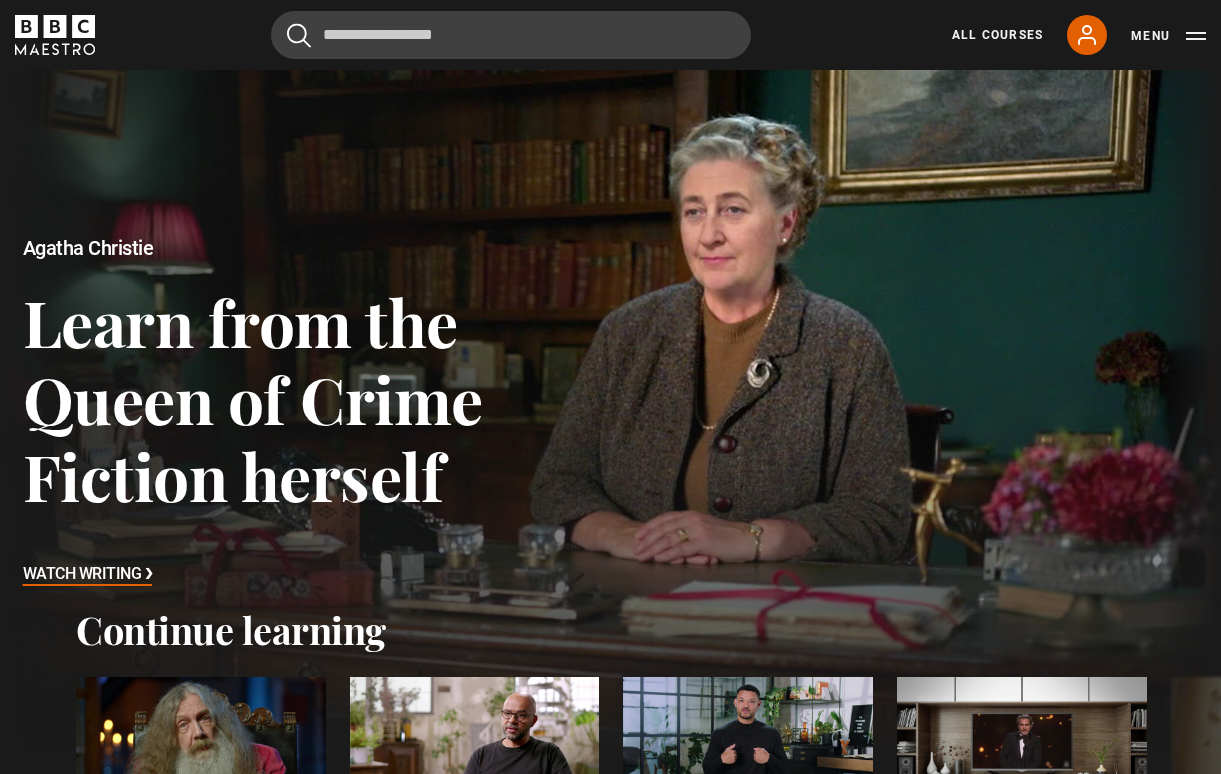 scroll, scrollTop: 0, scrollLeft: 0, axis: both 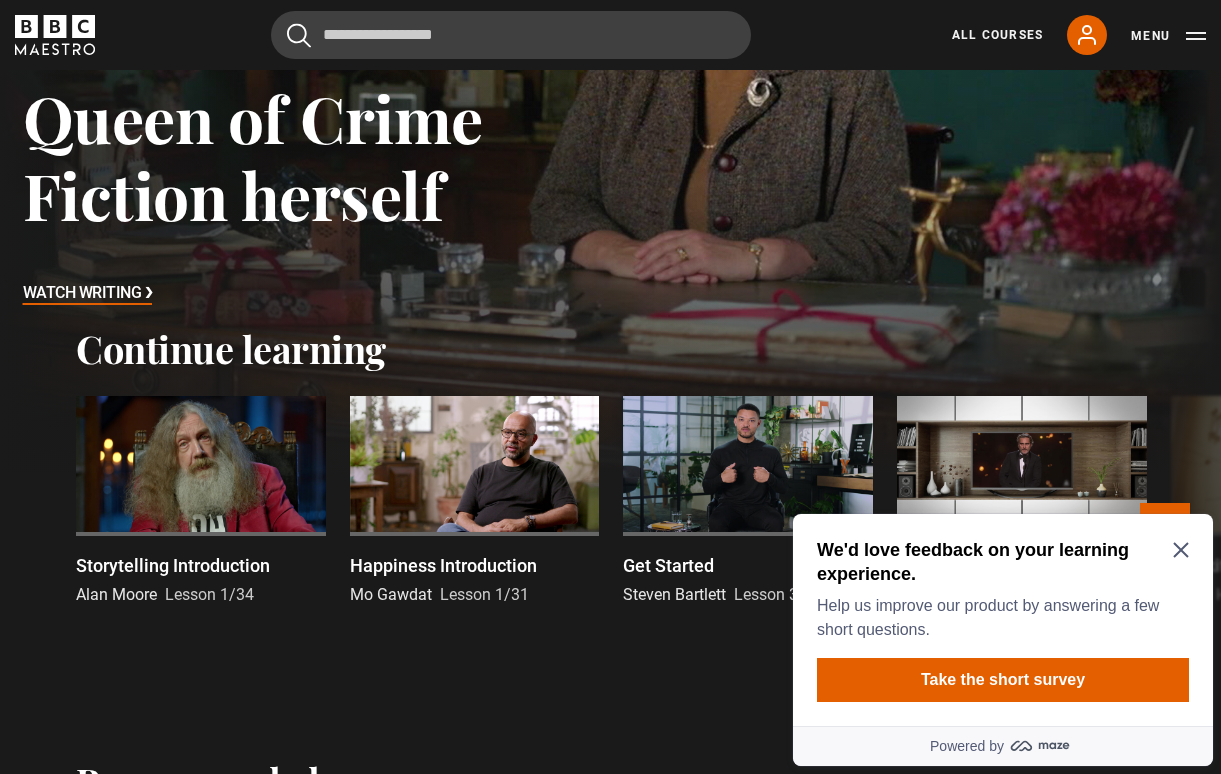 click at bounding box center (201, 466) 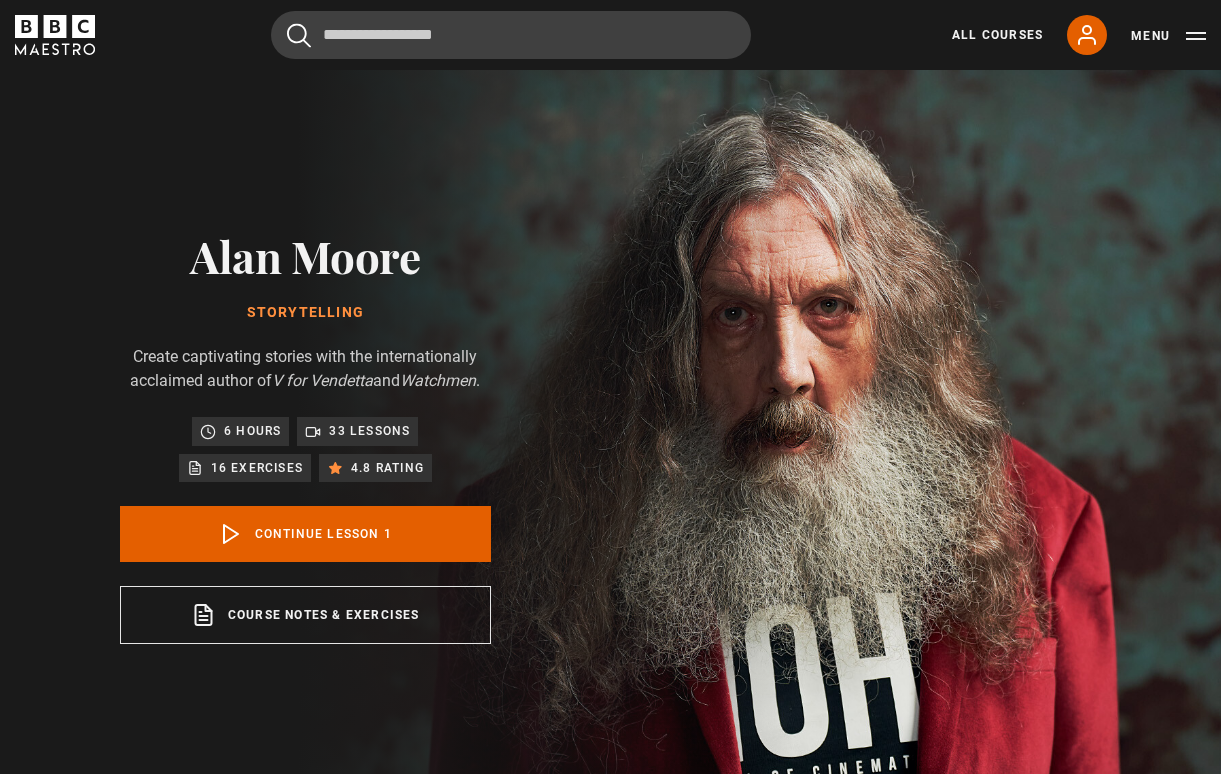 scroll, scrollTop: 804, scrollLeft: 0, axis: vertical 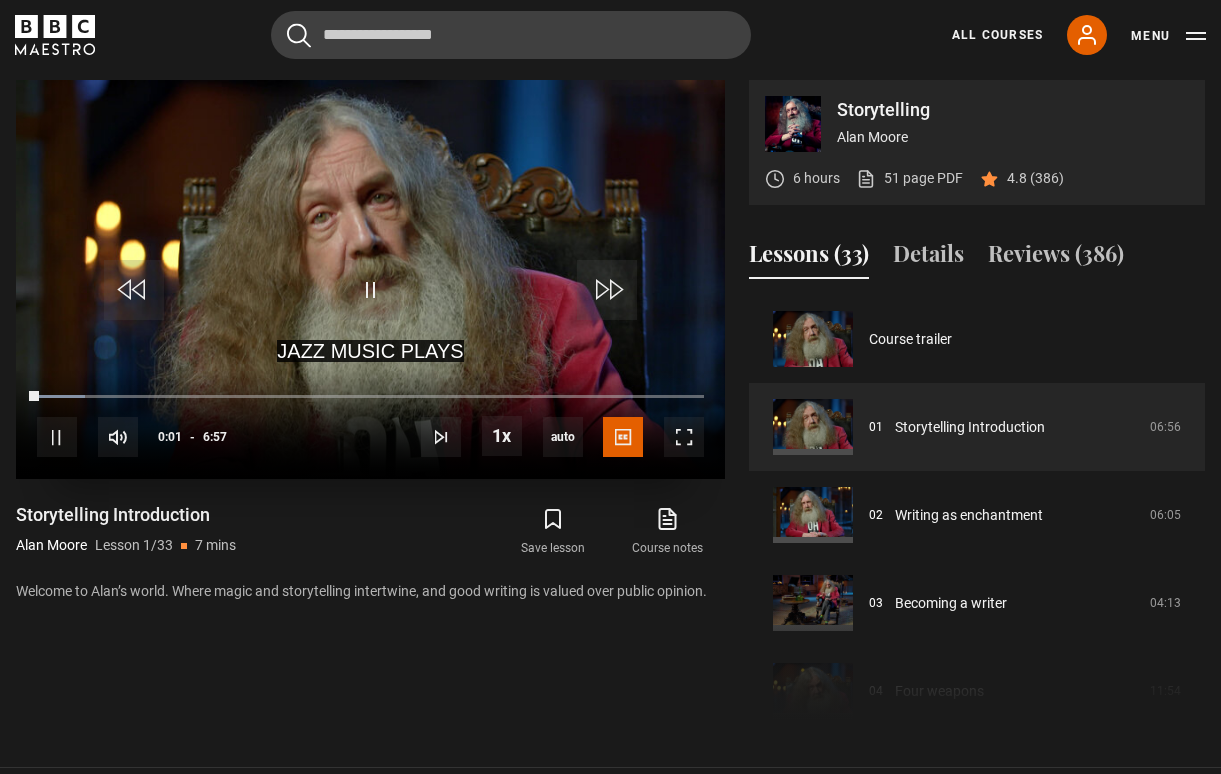 click at bounding box center [370, 279] 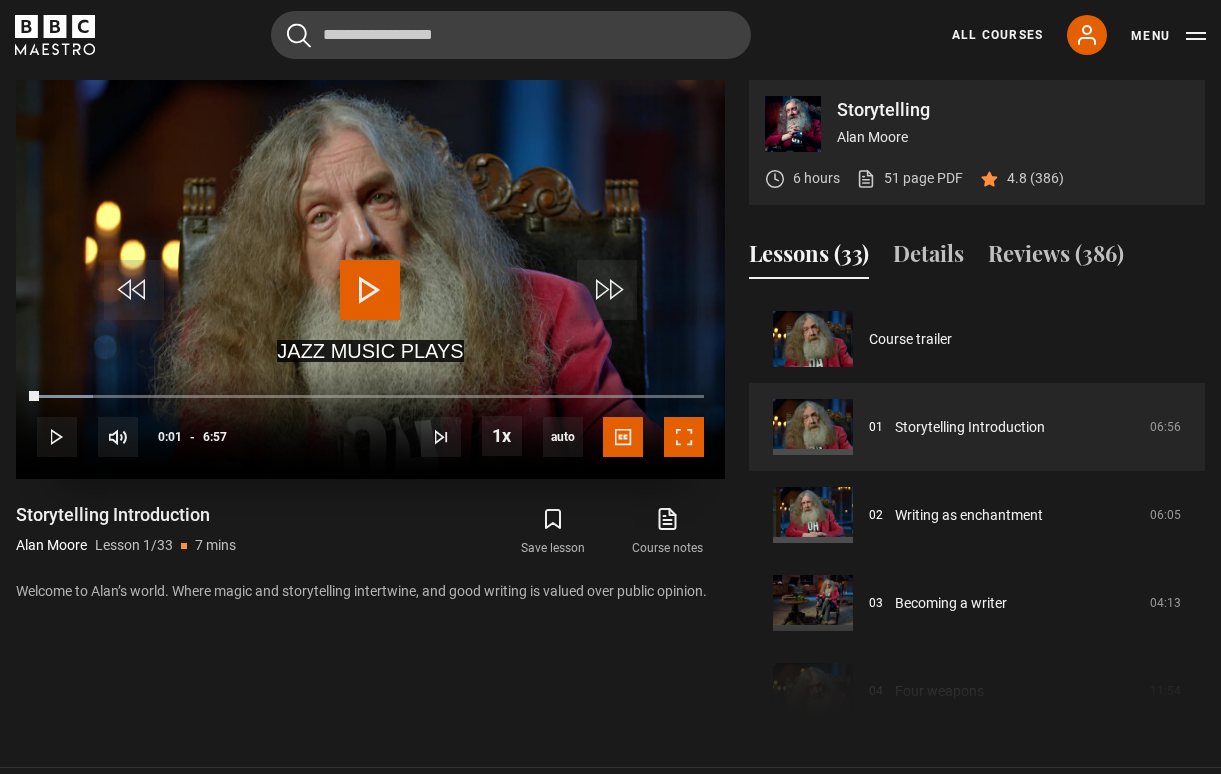 click at bounding box center (684, 437) 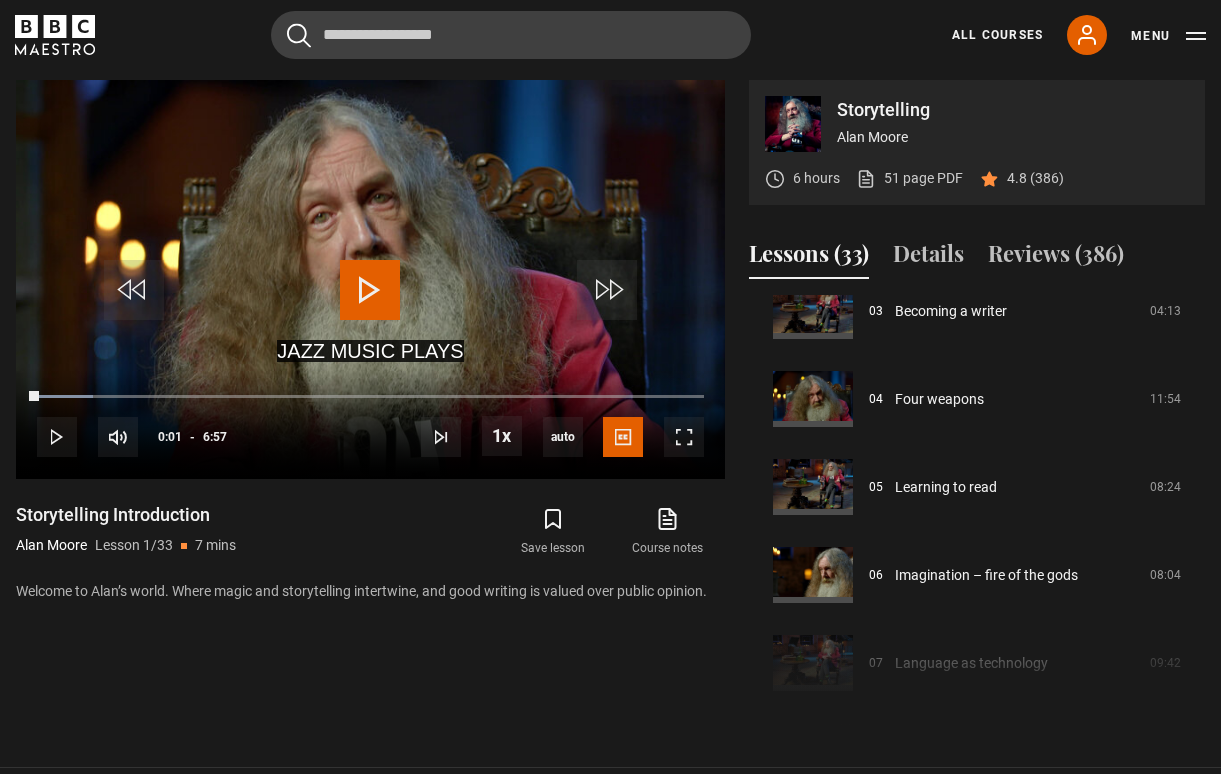 scroll, scrollTop: 0, scrollLeft: 0, axis: both 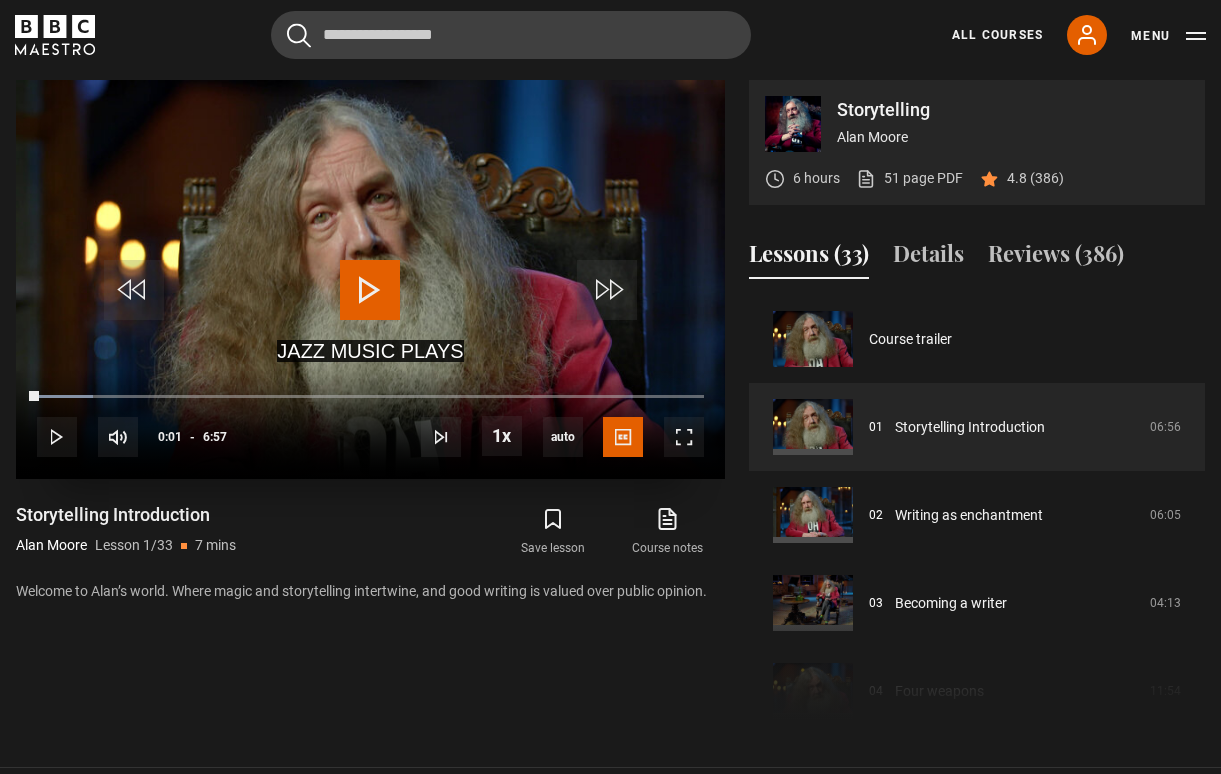 click at bounding box center (370, 290) 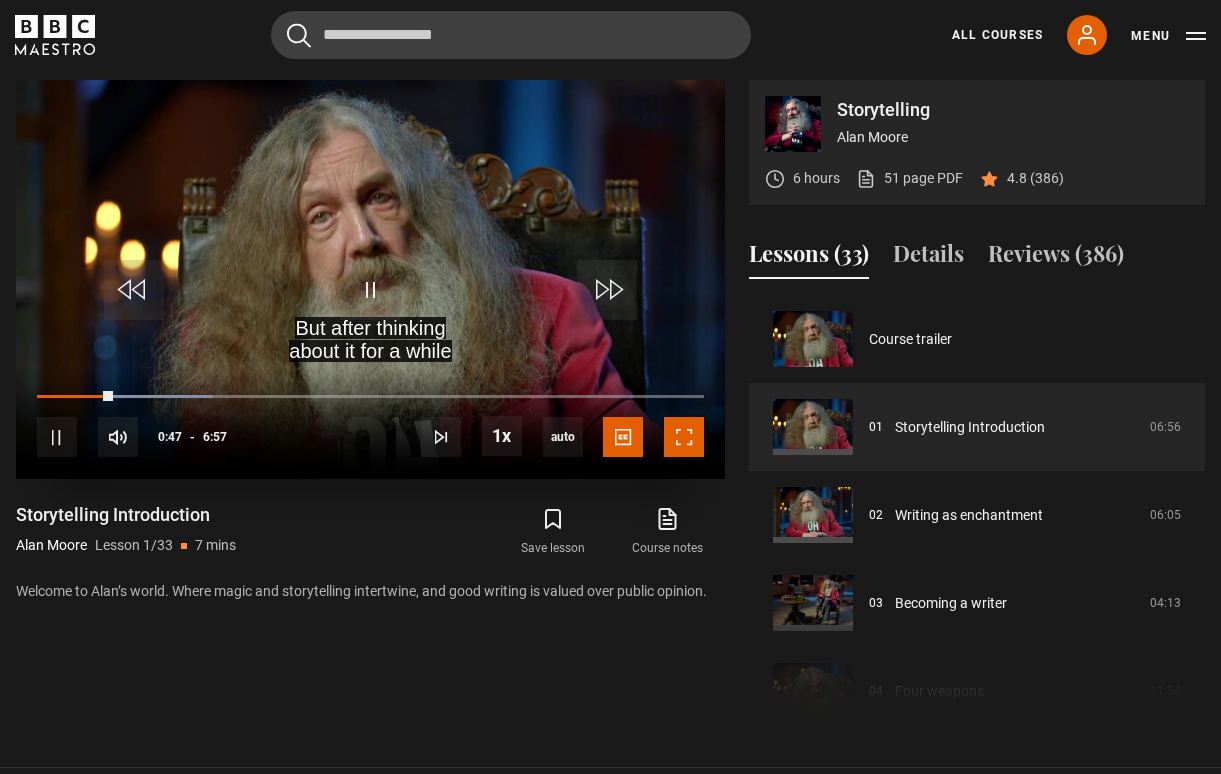 click at bounding box center (684, 437) 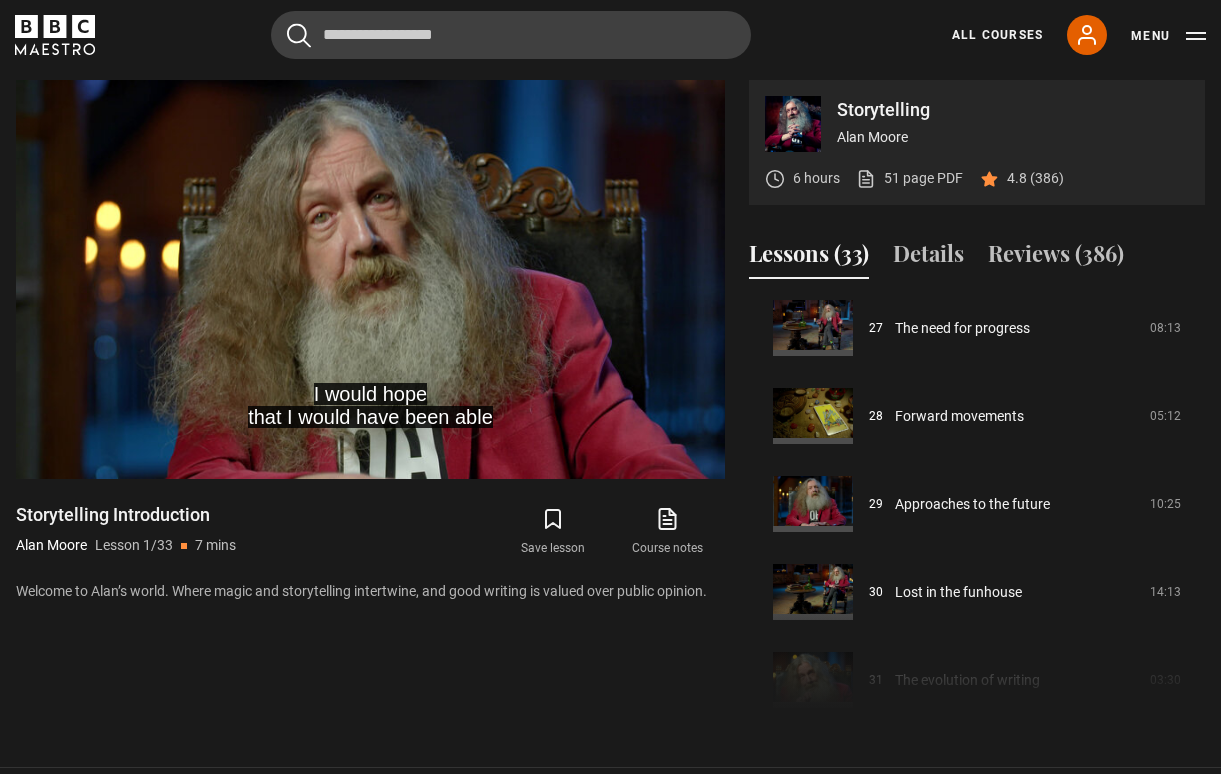 scroll, scrollTop: 2560, scrollLeft: 0, axis: vertical 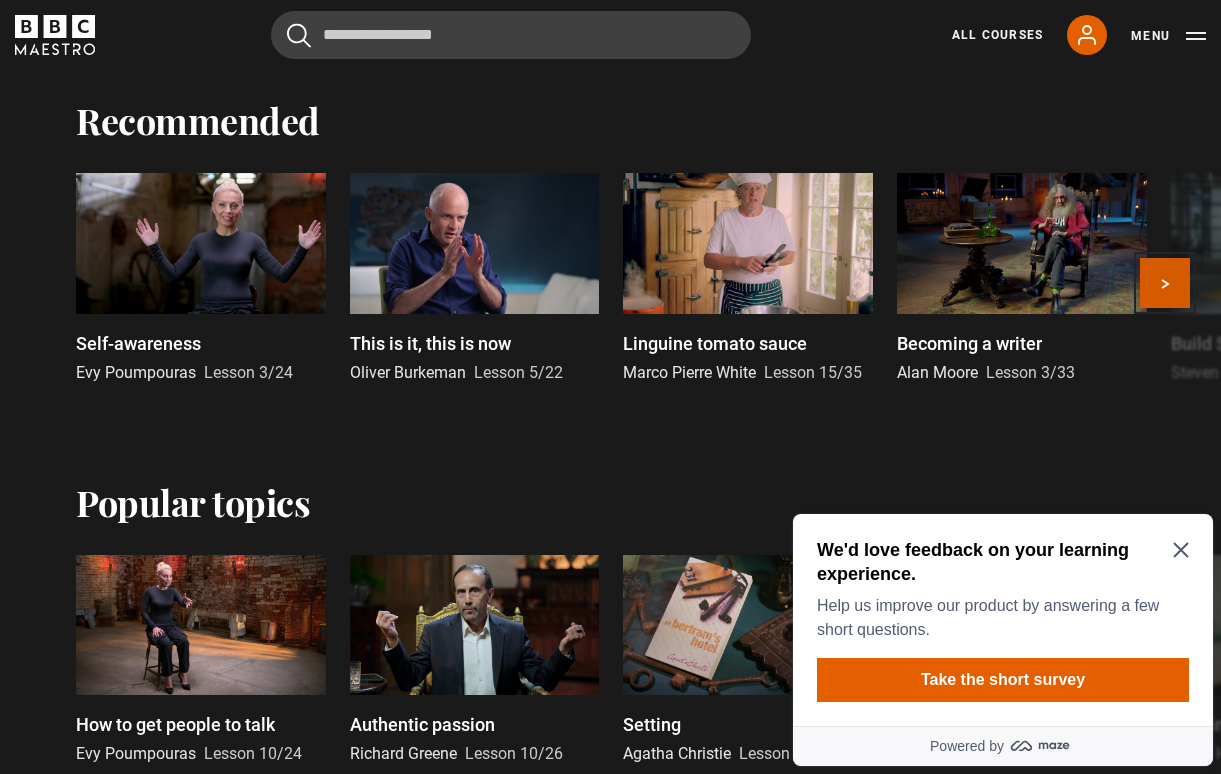 click on "Next" at bounding box center (1165, 283) 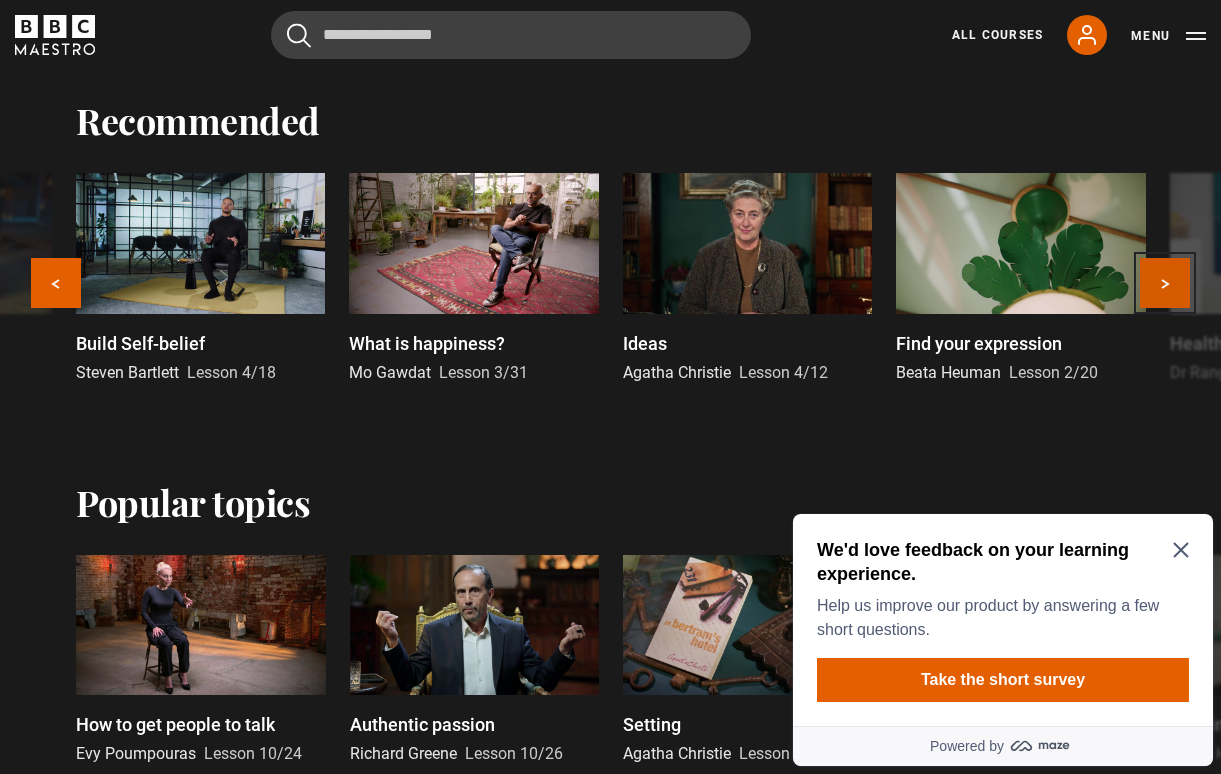 click on "Next" at bounding box center [1165, 283] 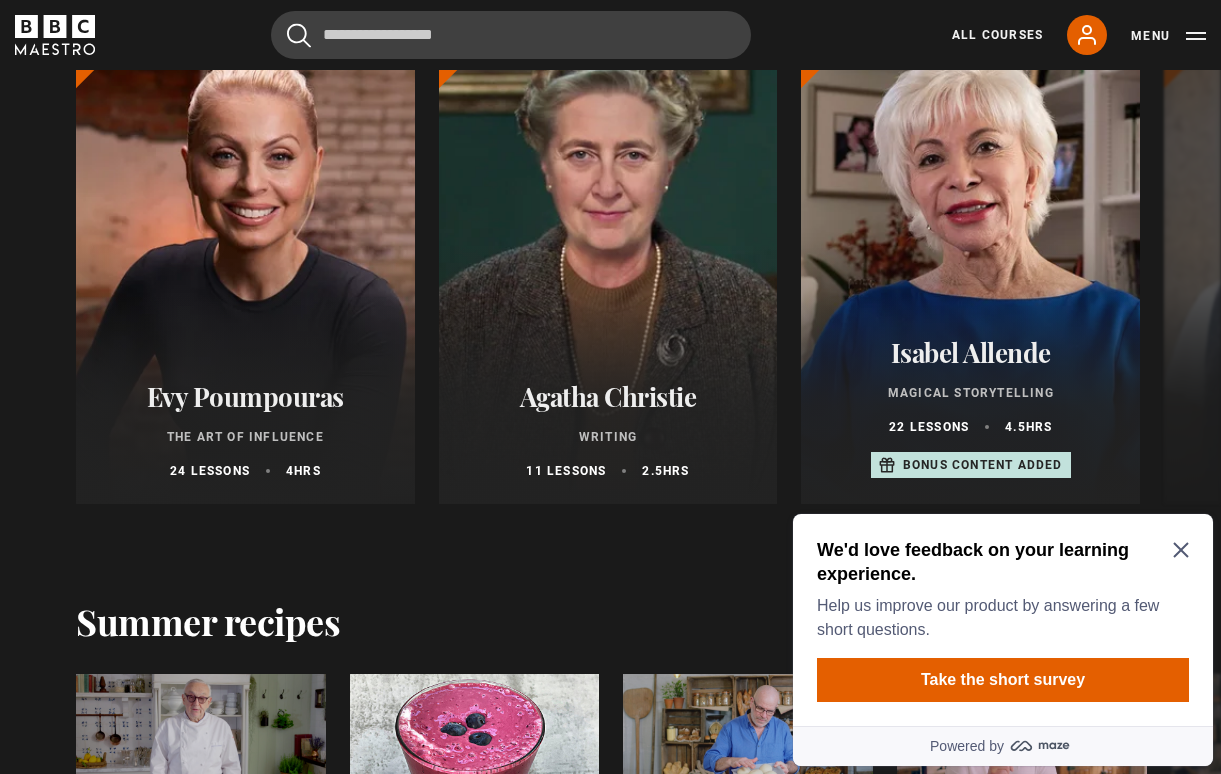 scroll, scrollTop: 2251, scrollLeft: 0, axis: vertical 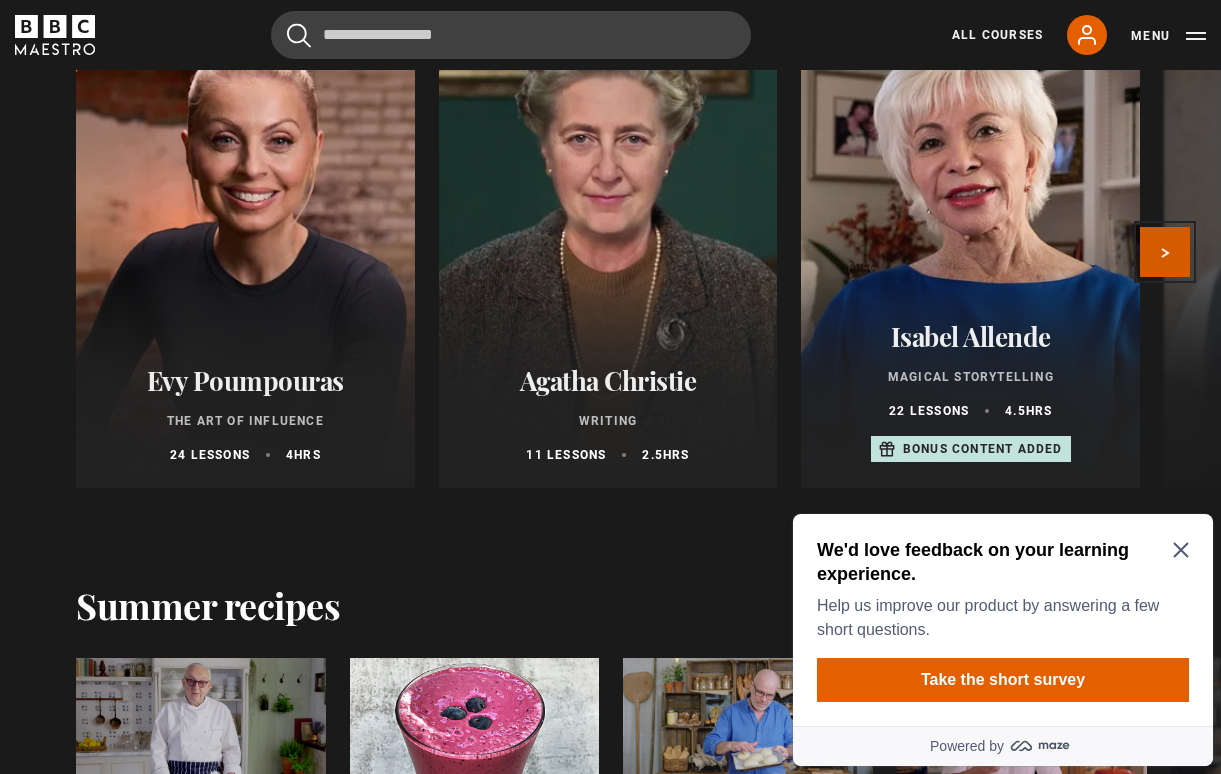 click on "Next" at bounding box center (1165, 252) 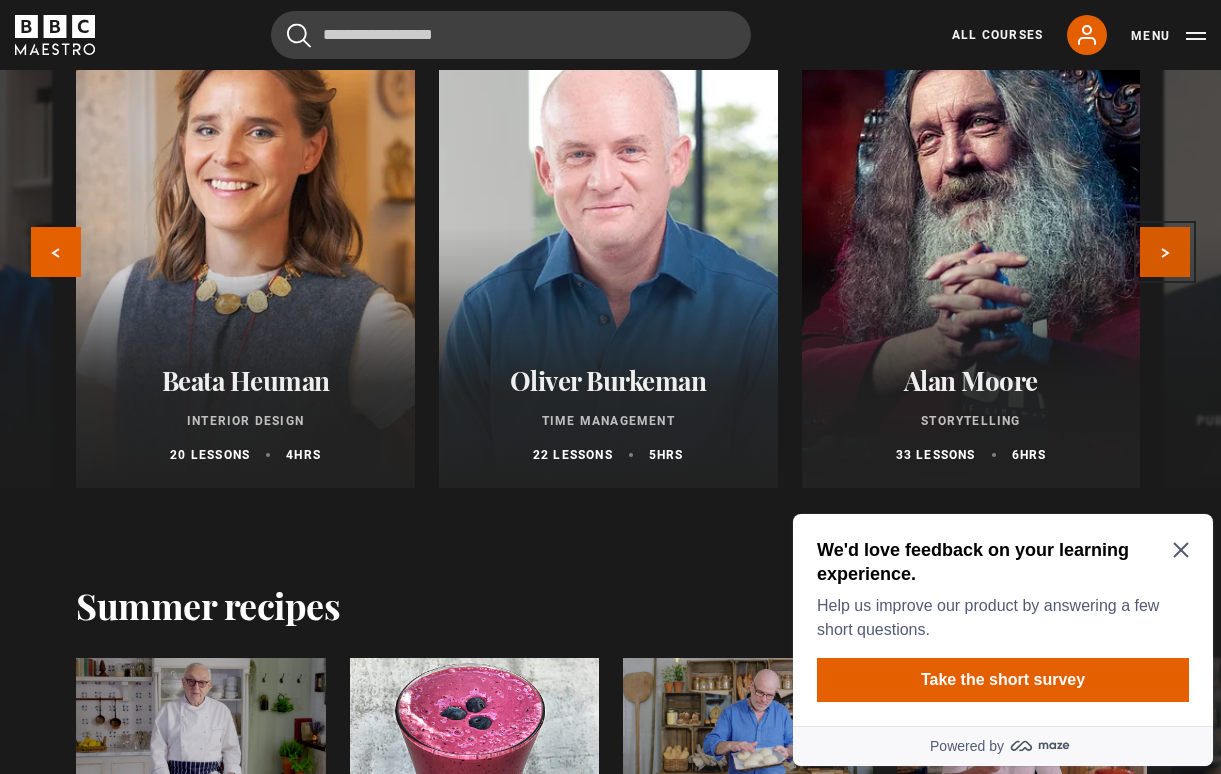 click on "Next" at bounding box center (1165, 252) 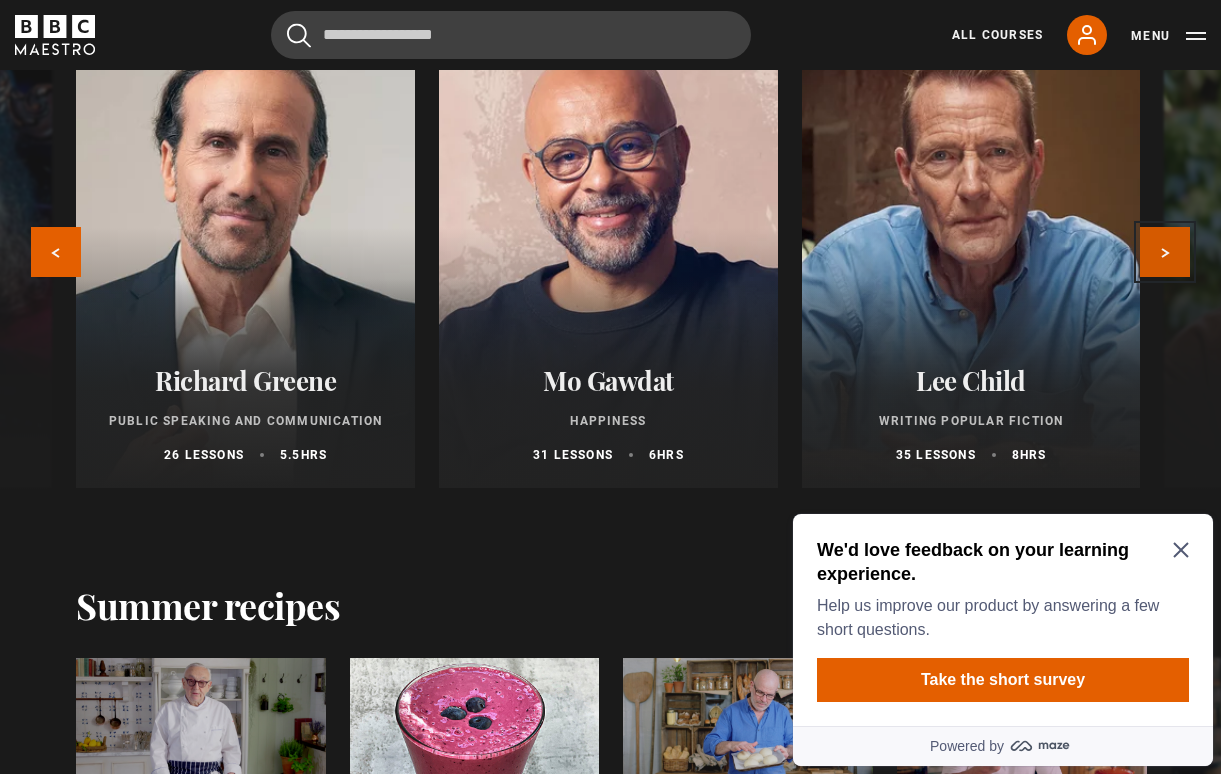 click on "Next" at bounding box center (1165, 252) 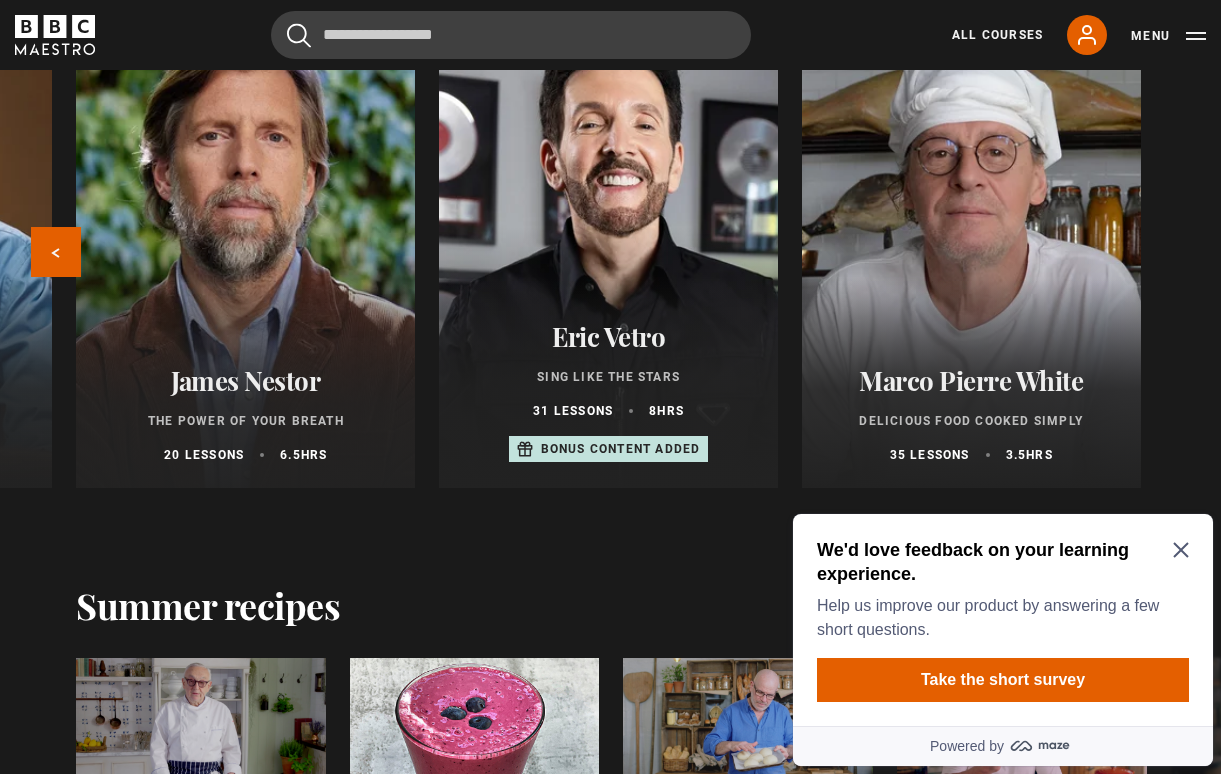 click at bounding box center (246, 248) 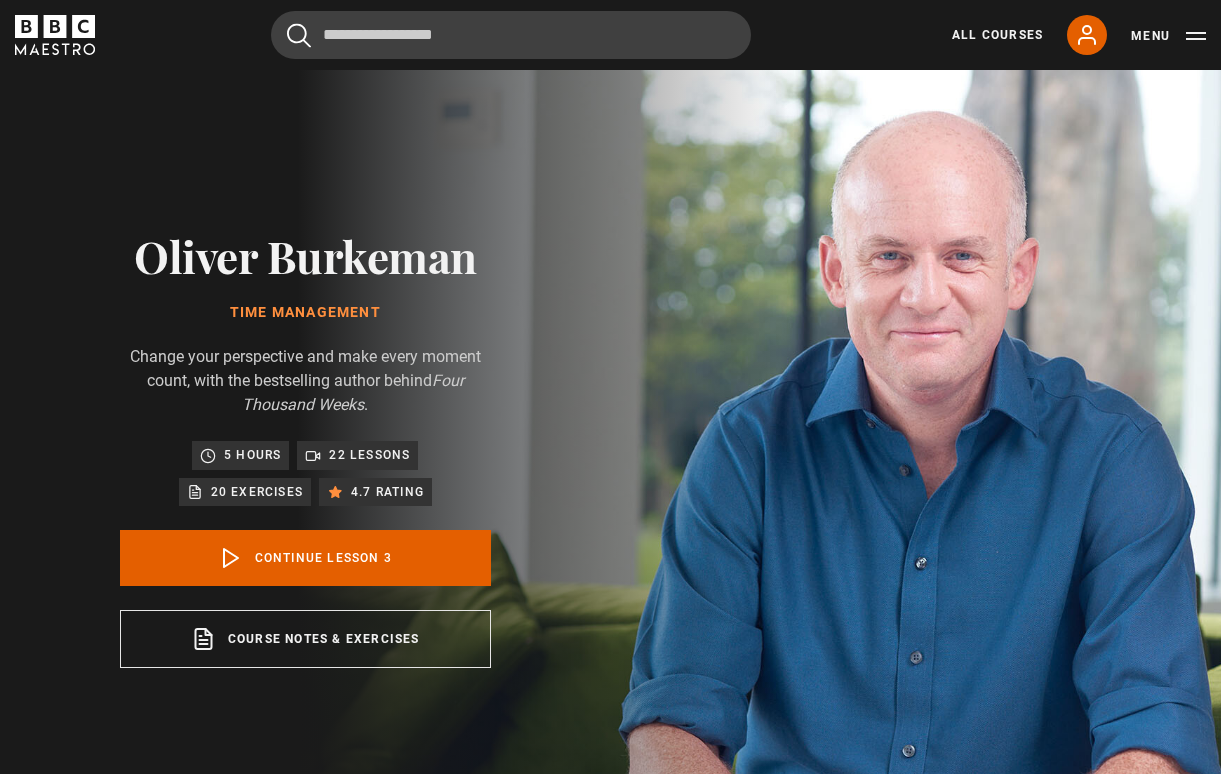 scroll, scrollTop: 804, scrollLeft: 0, axis: vertical 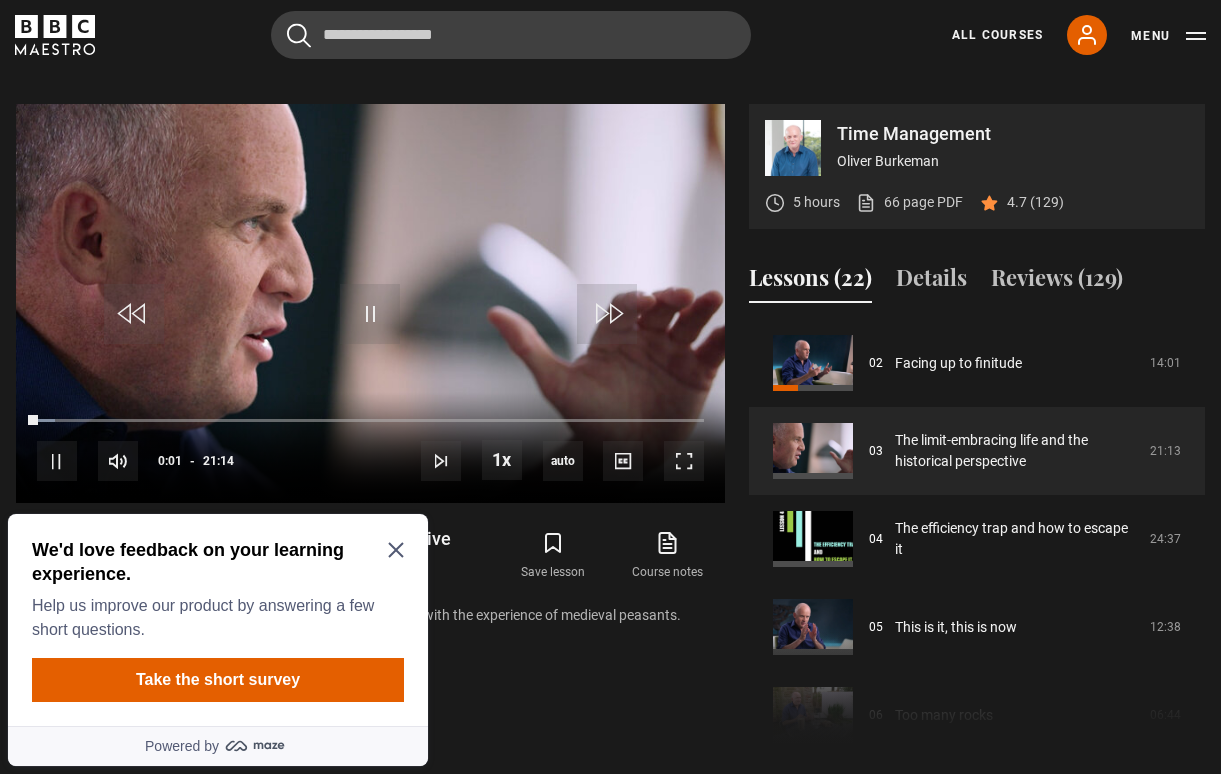 click 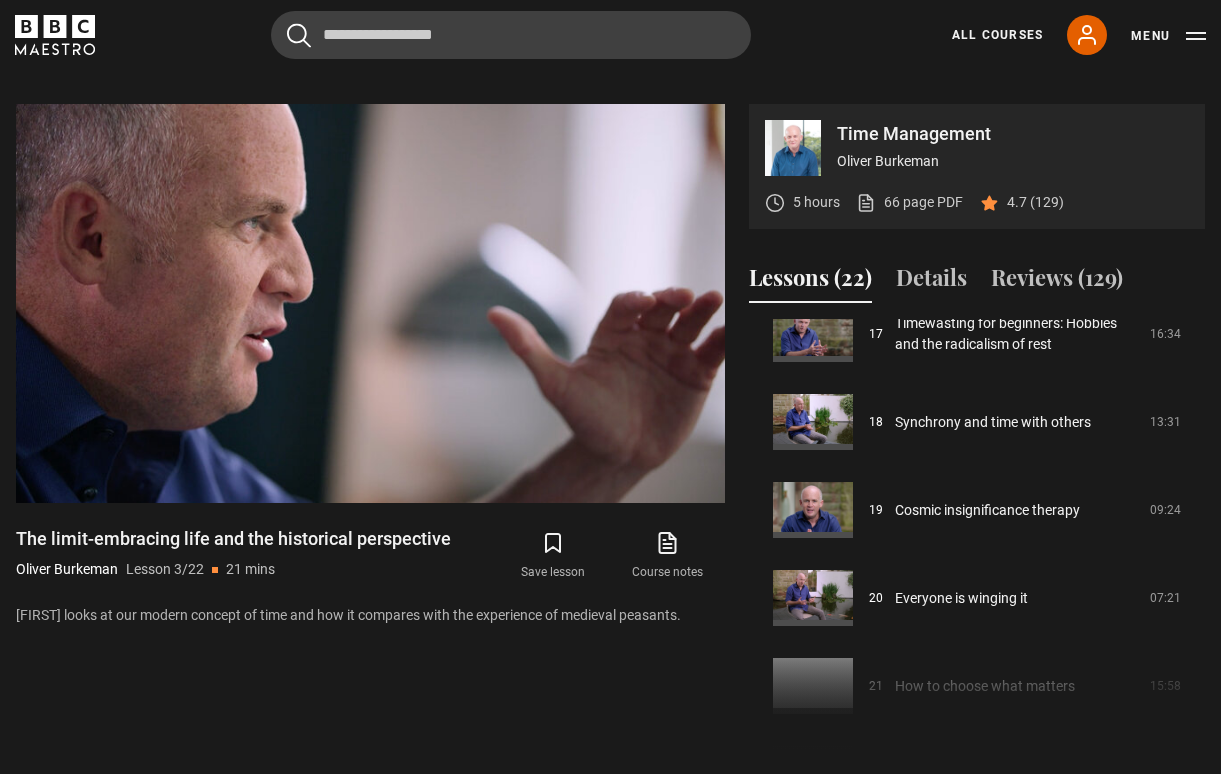 scroll, scrollTop: 1592, scrollLeft: 0, axis: vertical 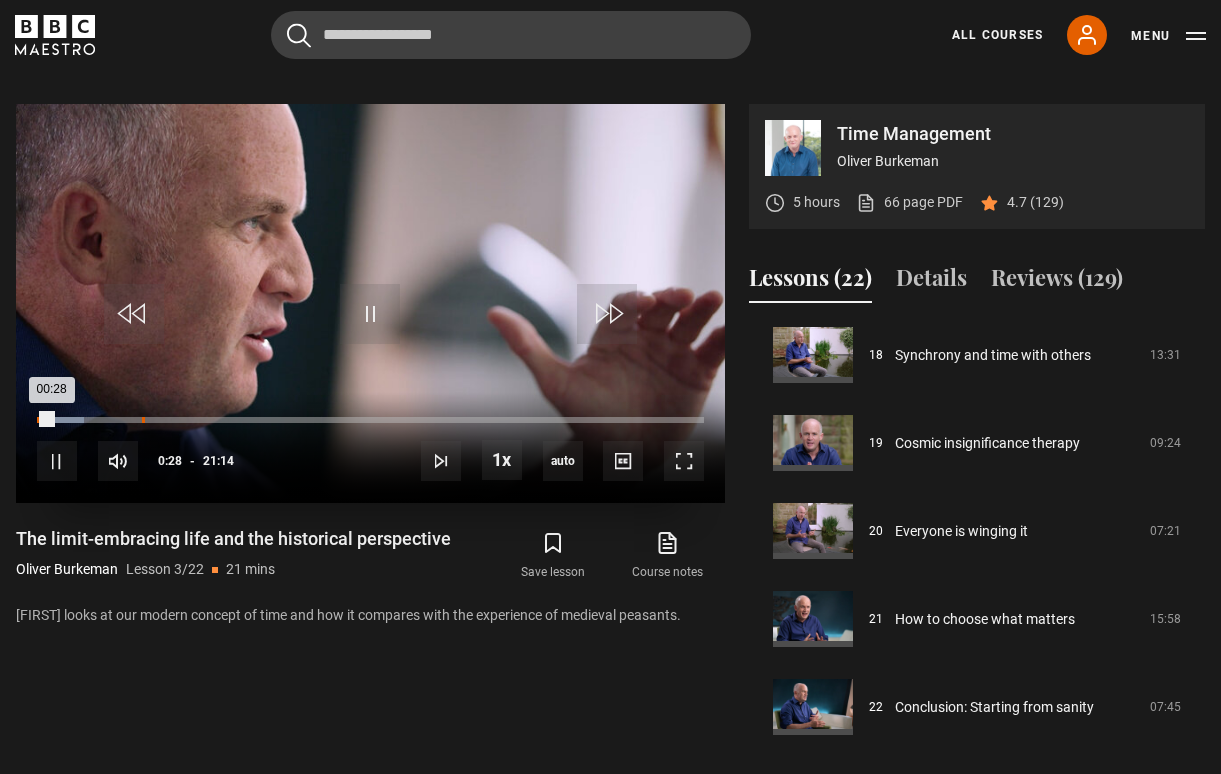 click on "Loaded :  7.06% 03:20 00:28" at bounding box center (370, 420) 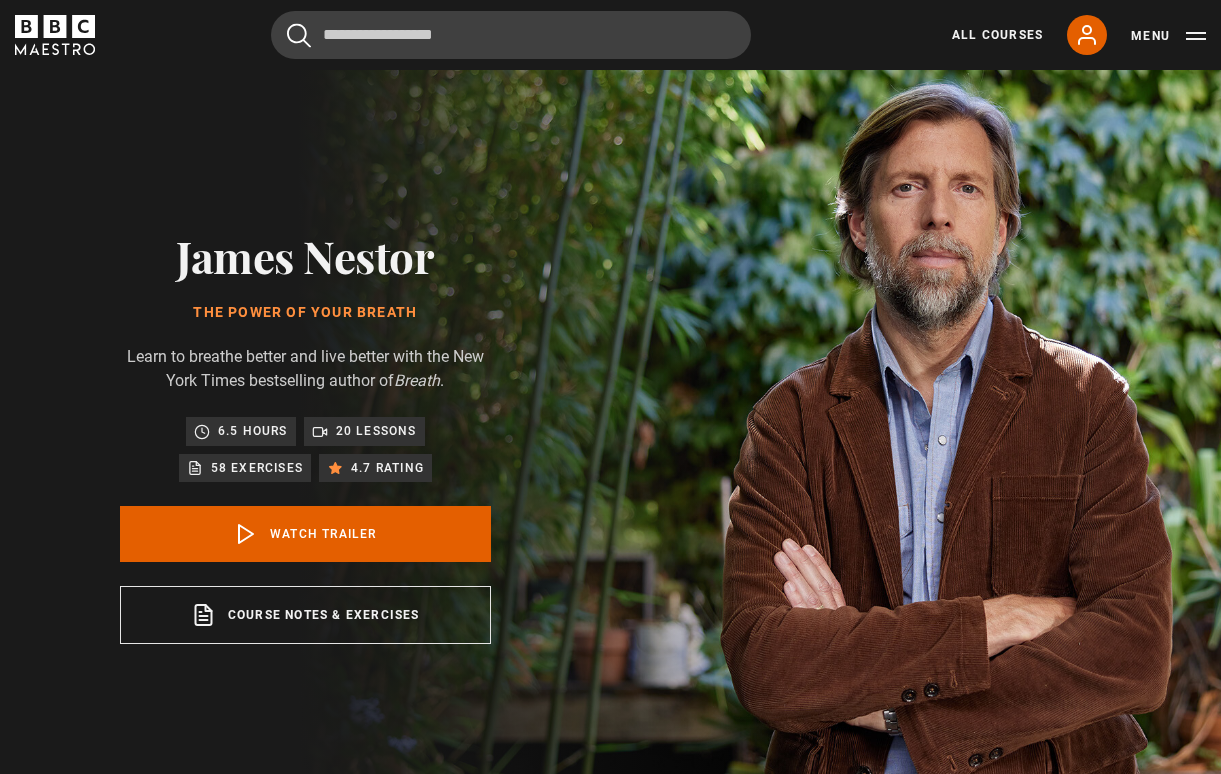 scroll, scrollTop: 0, scrollLeft: 0, axis: both 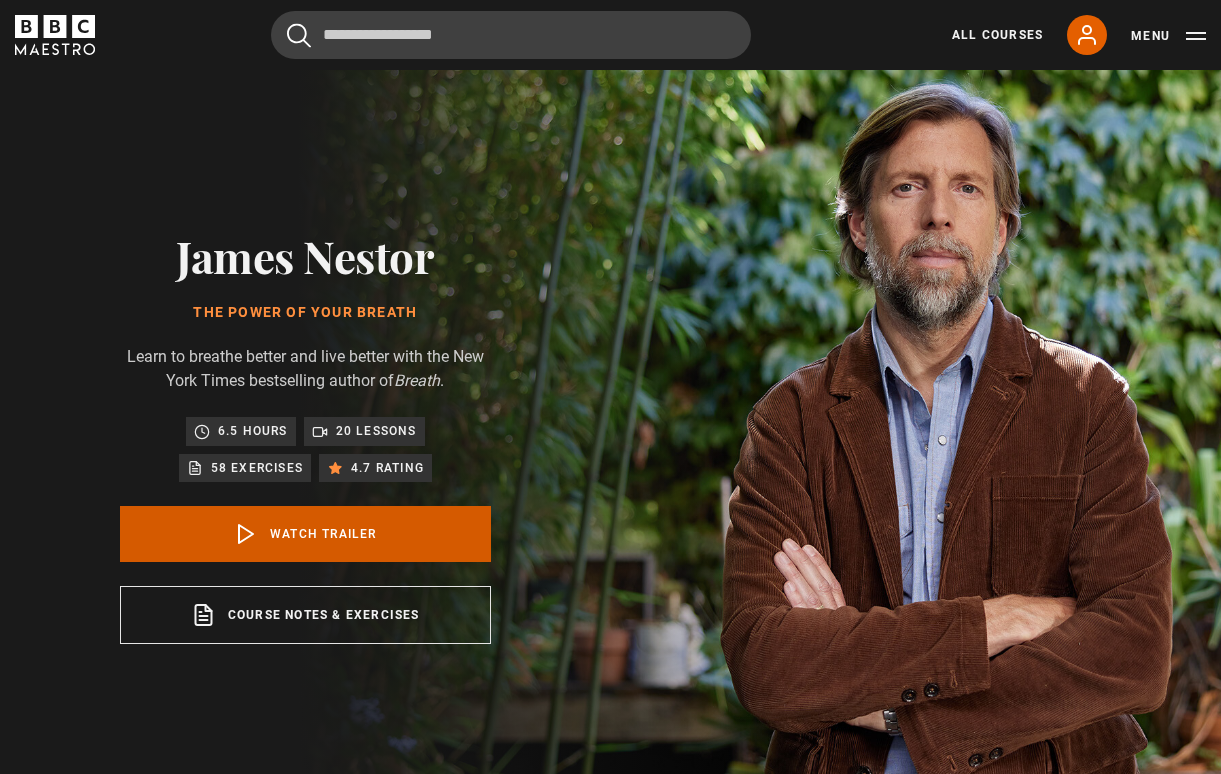 click on "Watch Trailer" at bounding box center (305, 534) 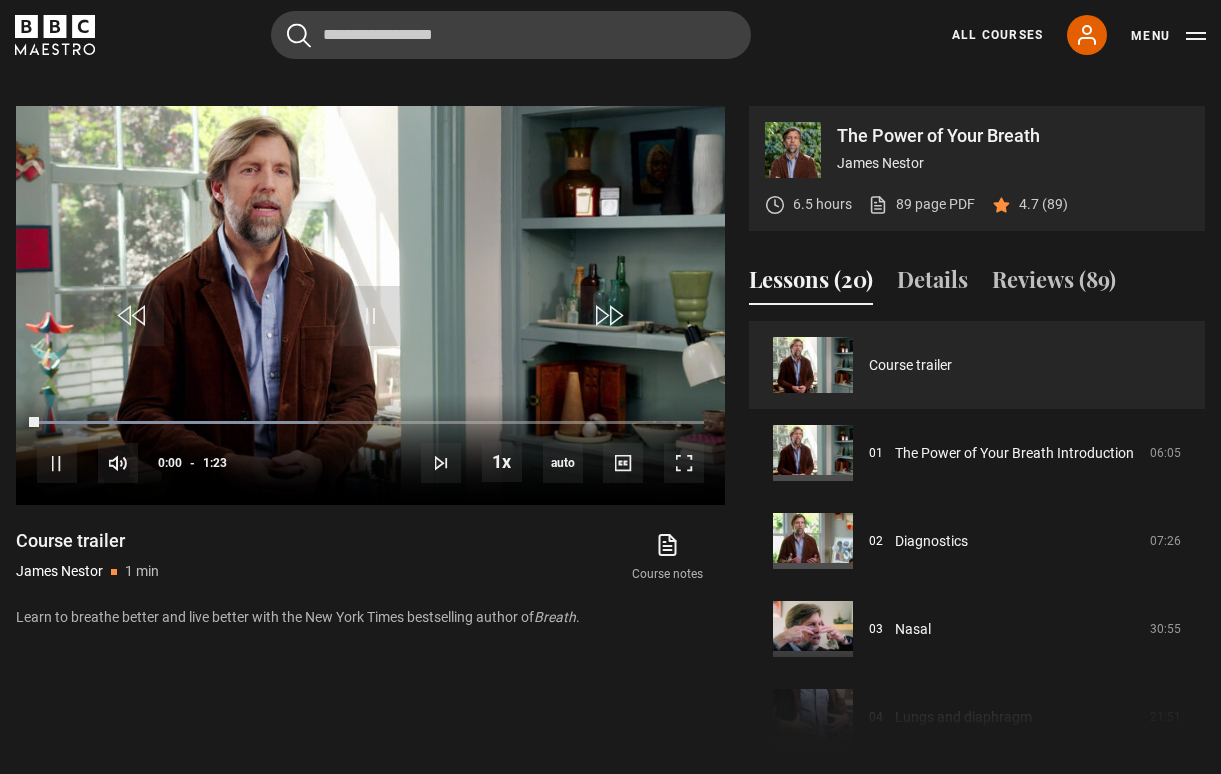 scroll, scrollTop: 804, scrollLeft: 0, axis: vertical 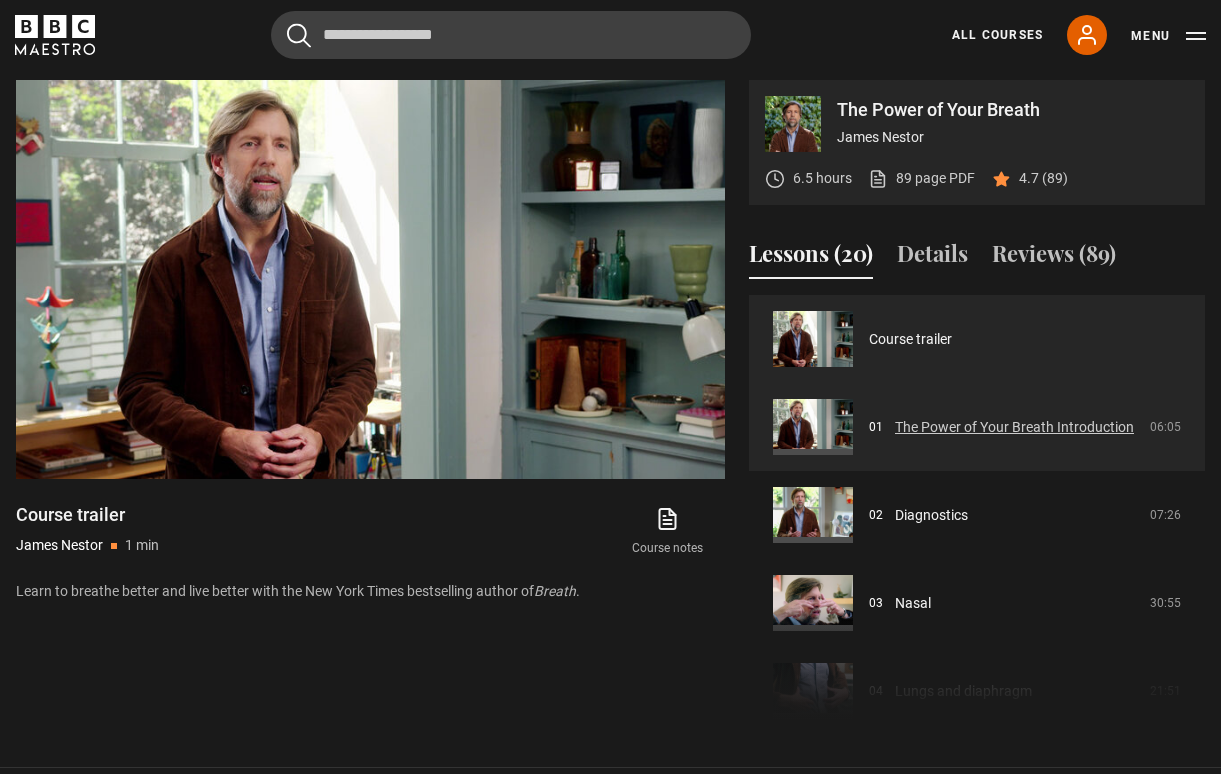click on "The Power of Your Breath Introduction" at bounding box center [1014, 427] 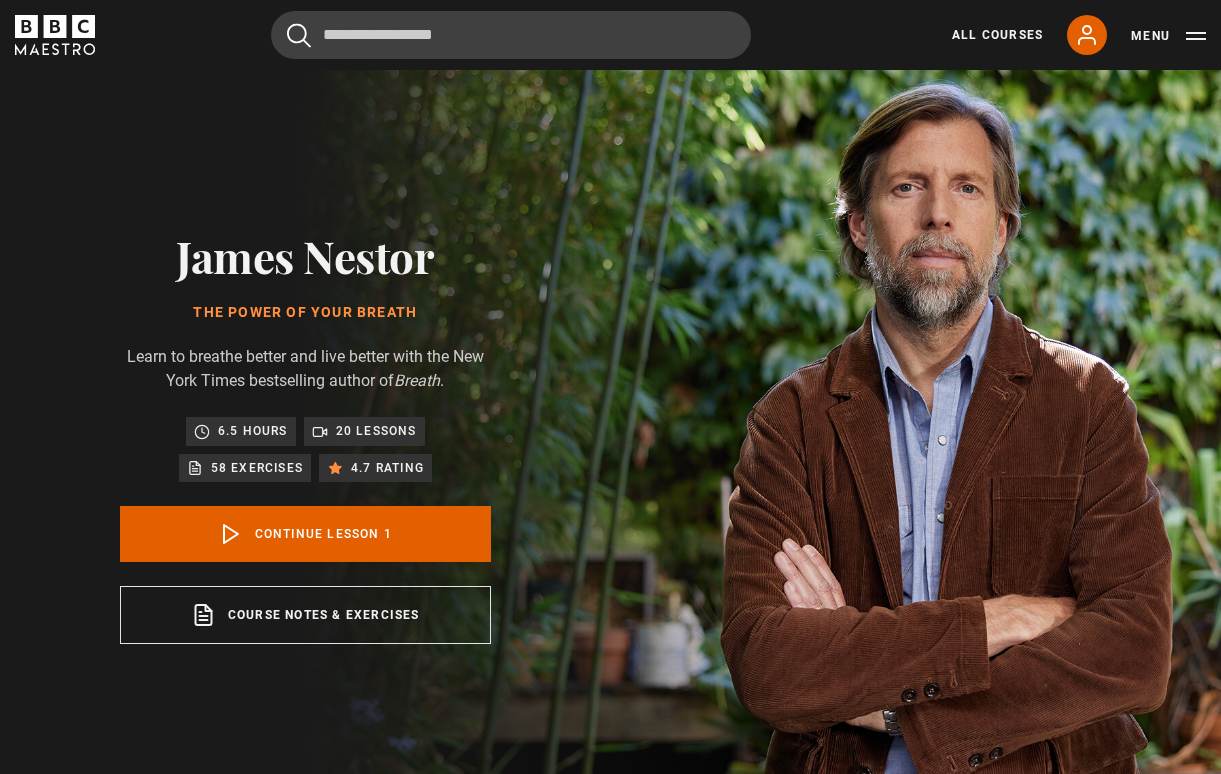 scroll, scrollTop: 804, scrollLeft: 0, axis: vertical 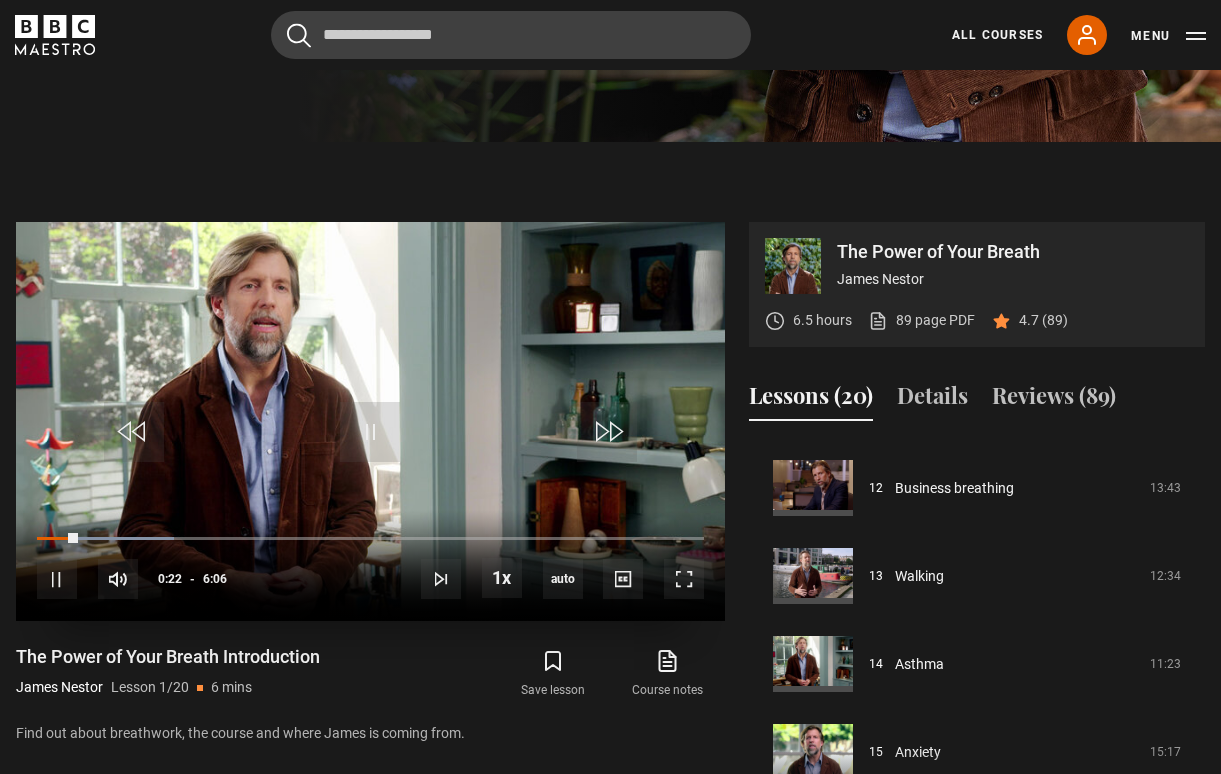 click on "10s Skip Back 10 seconds Pause 10s Skip Forward 10 seconds Loaded :  20.49% 0:26 0:22 Pause Mute Current Time  0:22 - Duration  6:06
[NAME]
Lesson 1
The Power of Your Breath Introduction
1x Playback Rate 2x 1.5x 1x , selected 0.5x auto Quality 360p 720p 1080p 2160p Auto , selected Captions captions off , selected English  Captions" at bounding box center [370, 565] 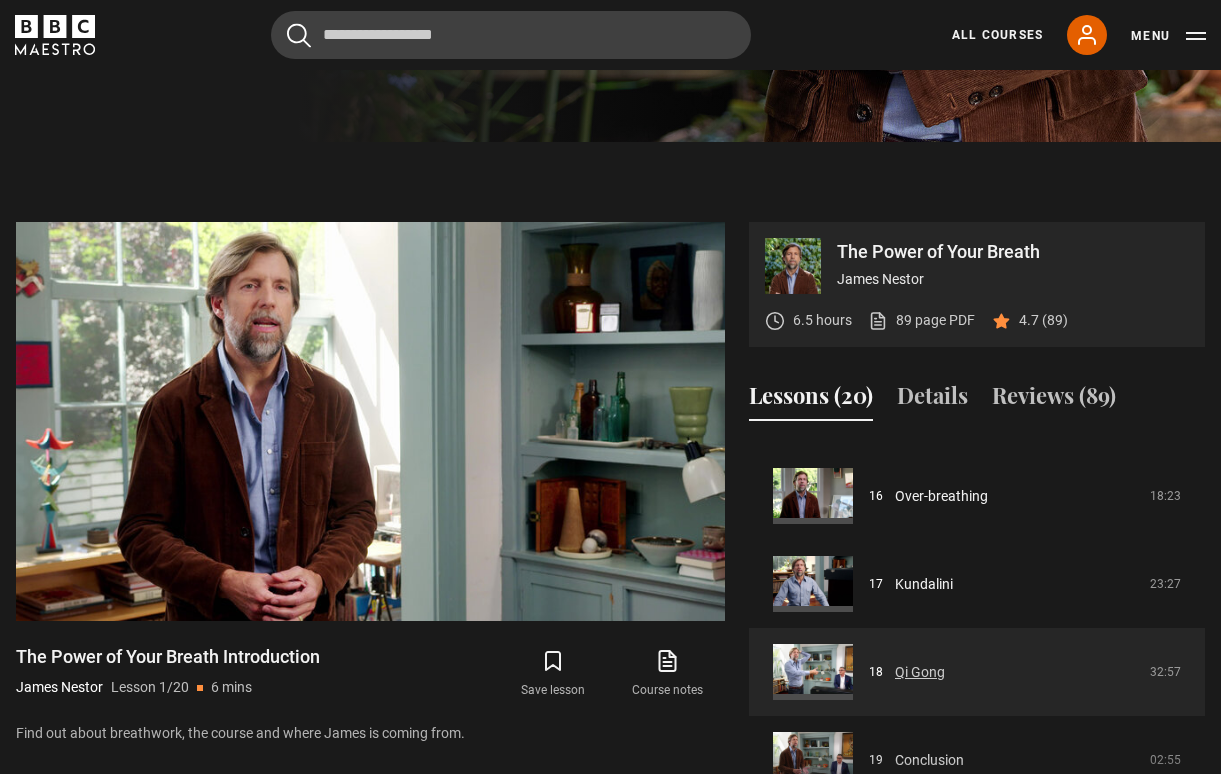 scroll, scrollTop: 1416, scrollLeft: 0, axis: vertical 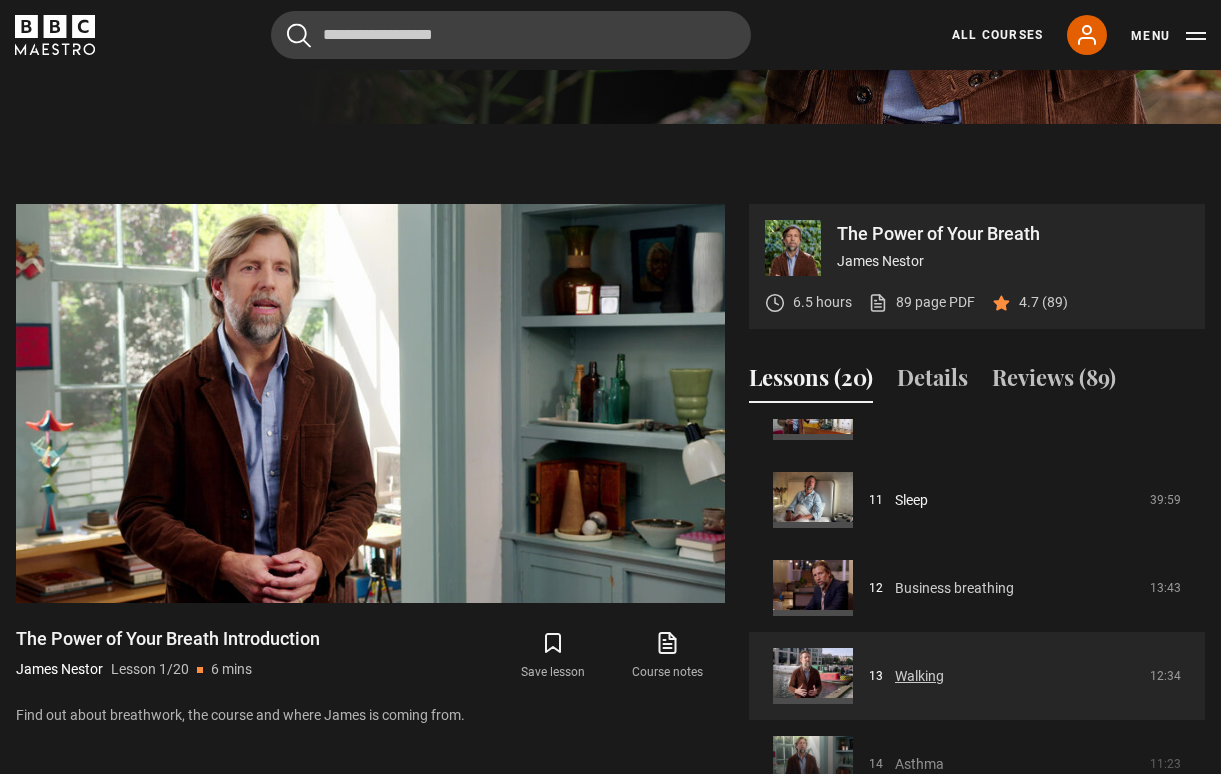 click on "Business breathing" at bounding box center (954, 588) 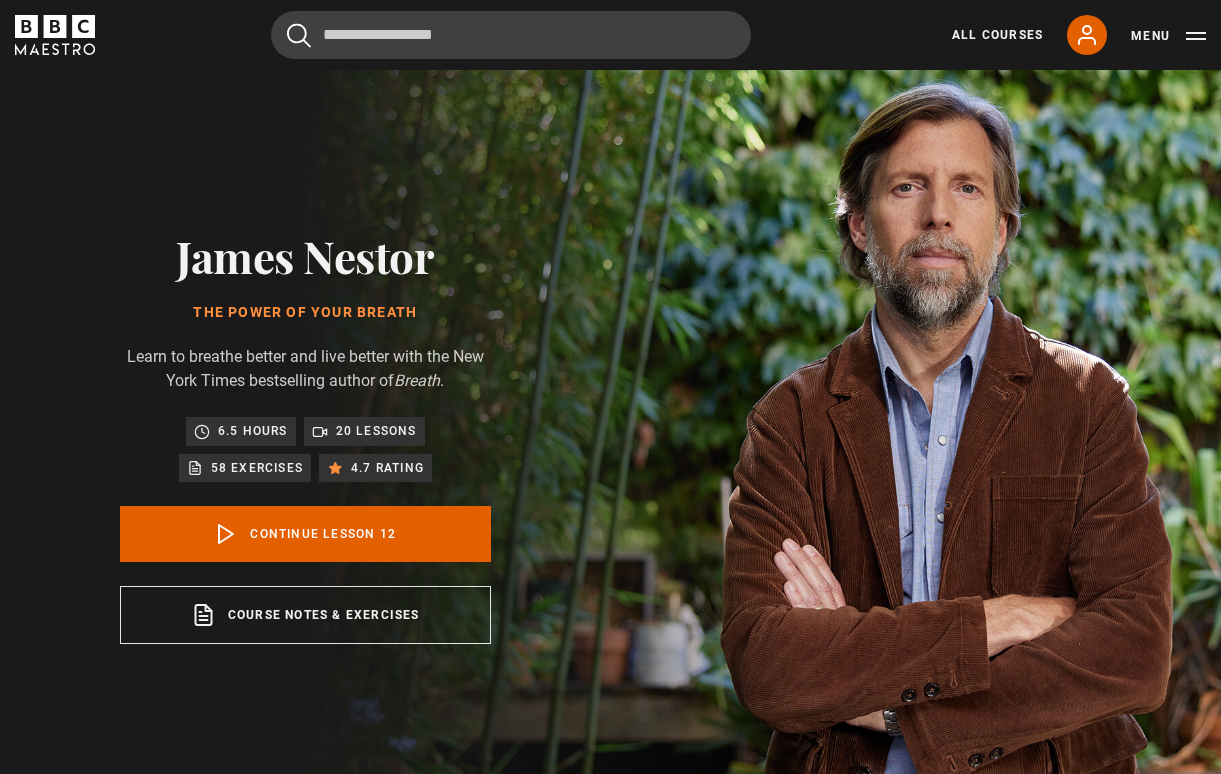 scroll, scrollTop: 804, scrollLeft: 0, axis: vertical 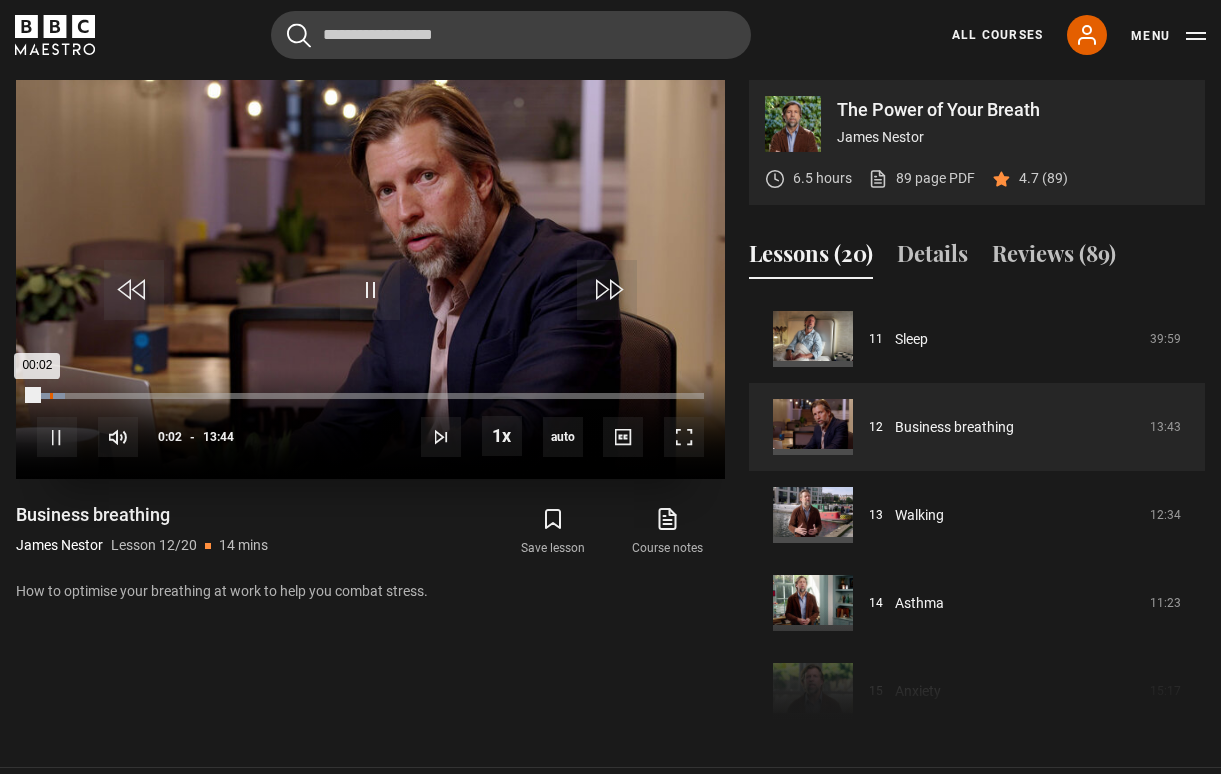 click on "00:16" at bounding box center (51, 396) 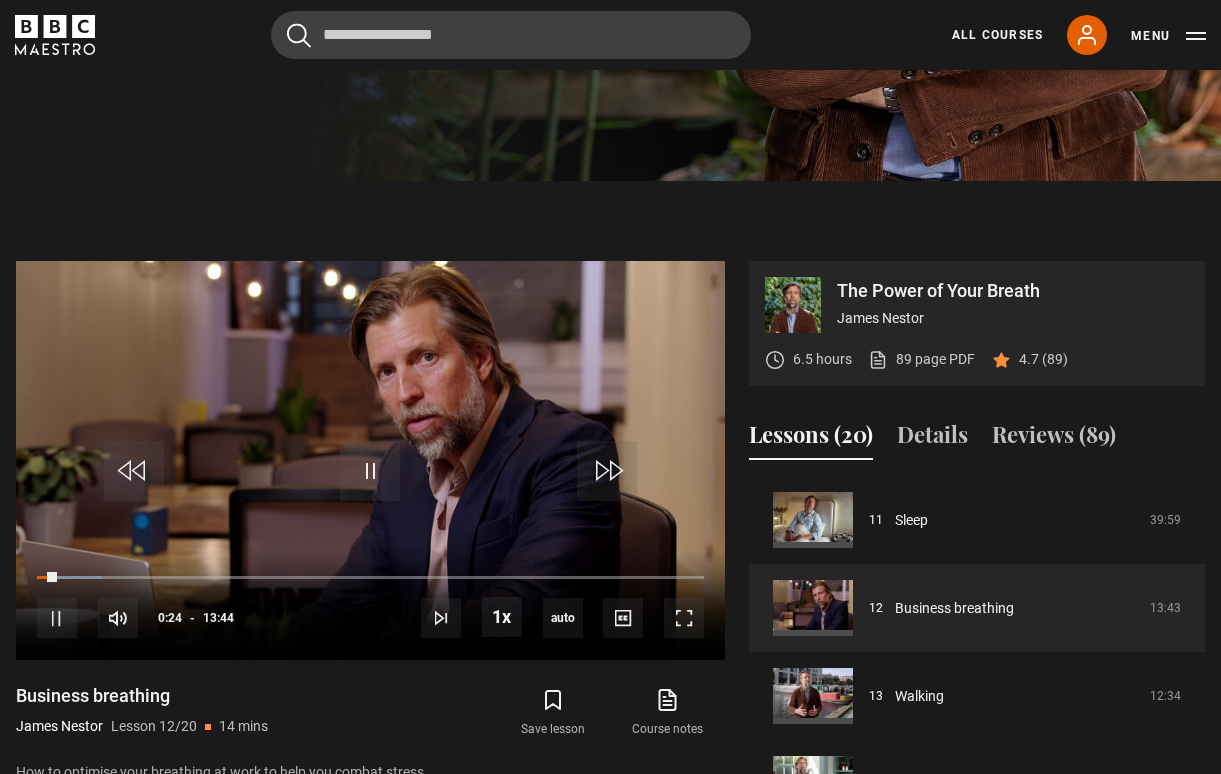 scroll, scrollTop: 625, scrollLeft: 0, axis: vertical 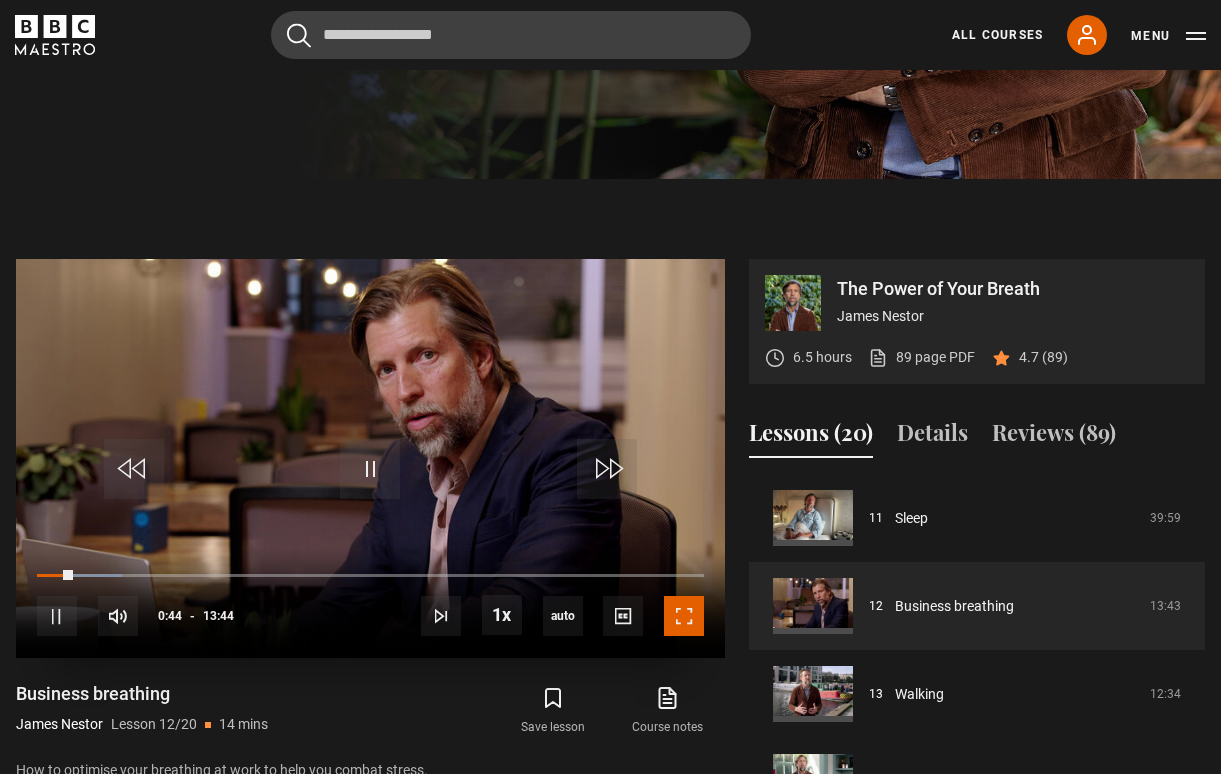 click at bounding box center (684, 616) 